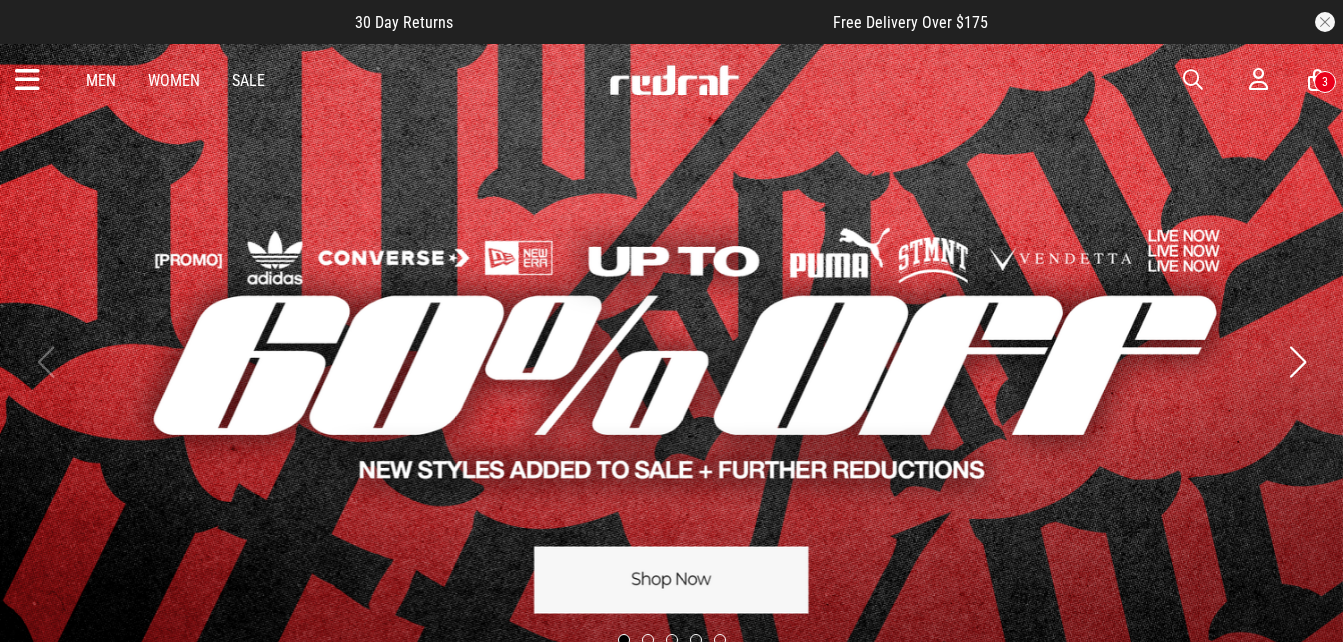 scroll, scrollTop: 0, scrollLeft: 0, axis: both 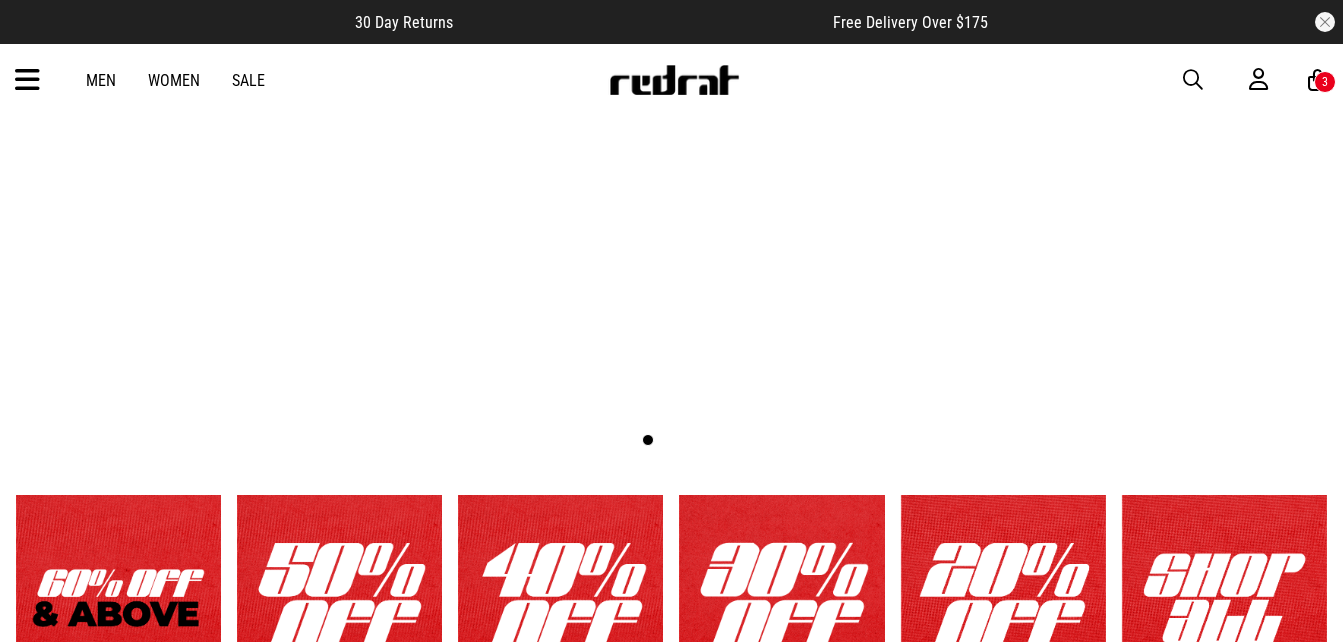 click at bounding box center (671, 161) 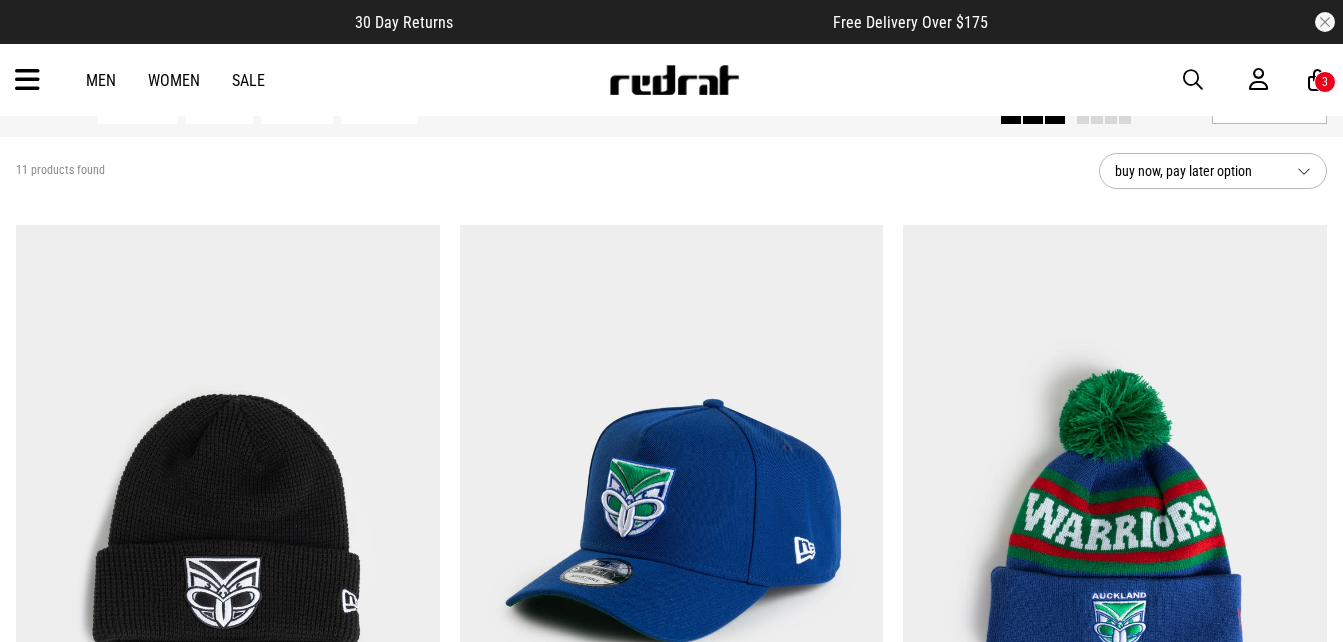 scroll, scrollTop: 100, scrollLeft: 0, axis: vertical 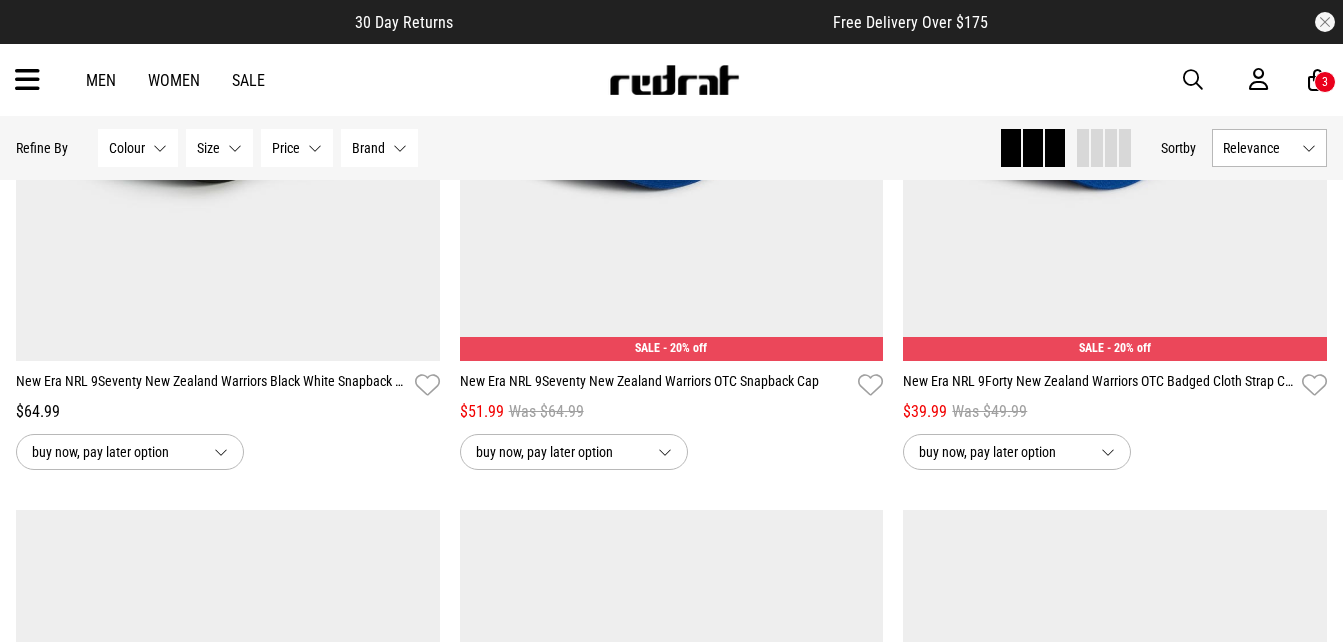 click on "Size  None selected" at bounding box center (219, 148) 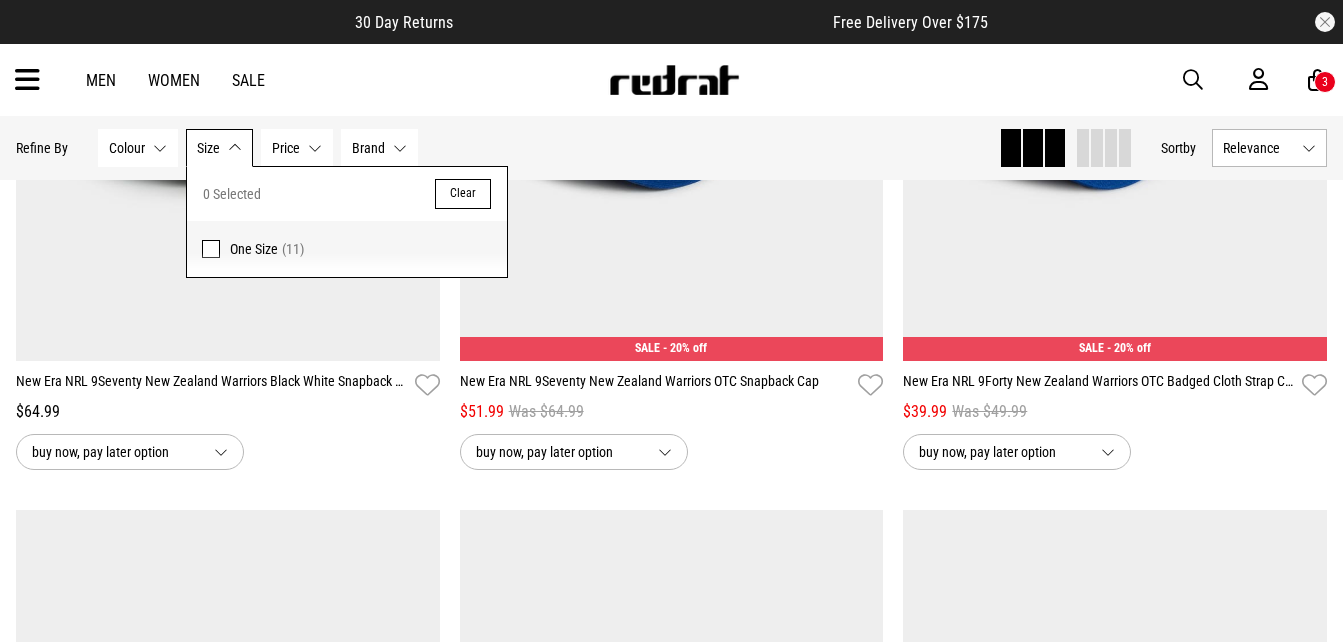 click on "Size  None selected" at bounding box center [219, 148] 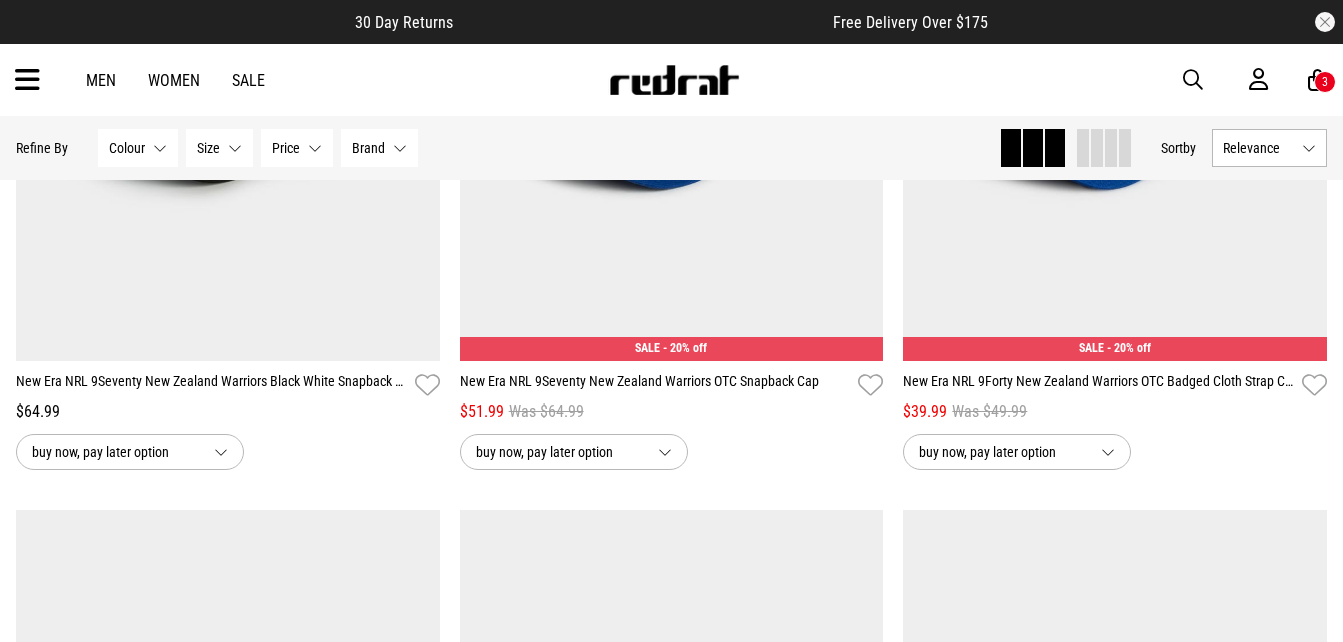 click at bounding box center (27, 80) 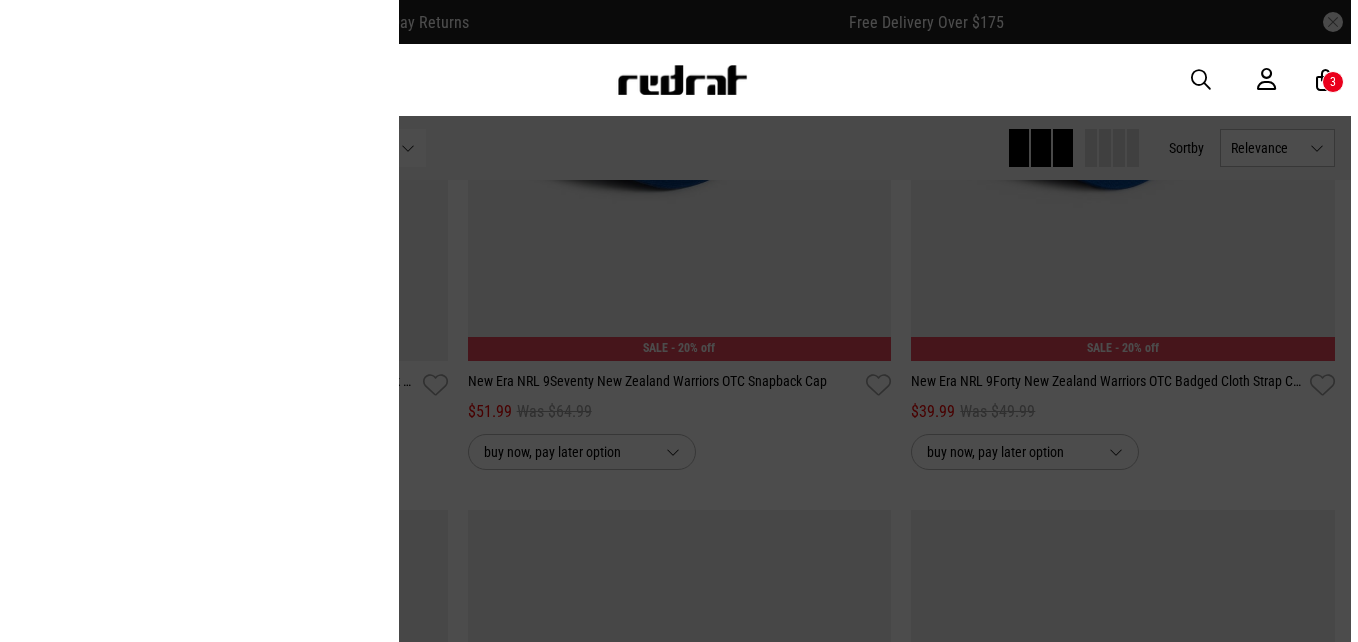scroll, scrollTop: 1306, scrollLeft: 0, axis: vertical 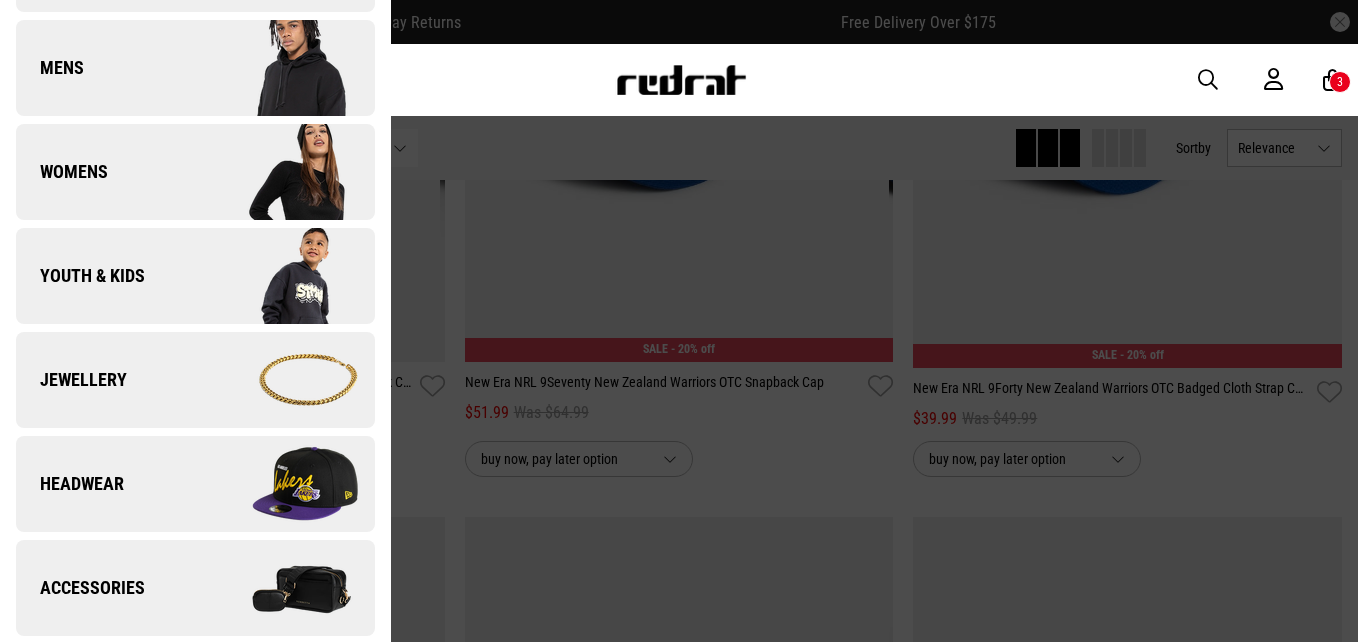 click on "Headwear" at bounding box center (195, 484) 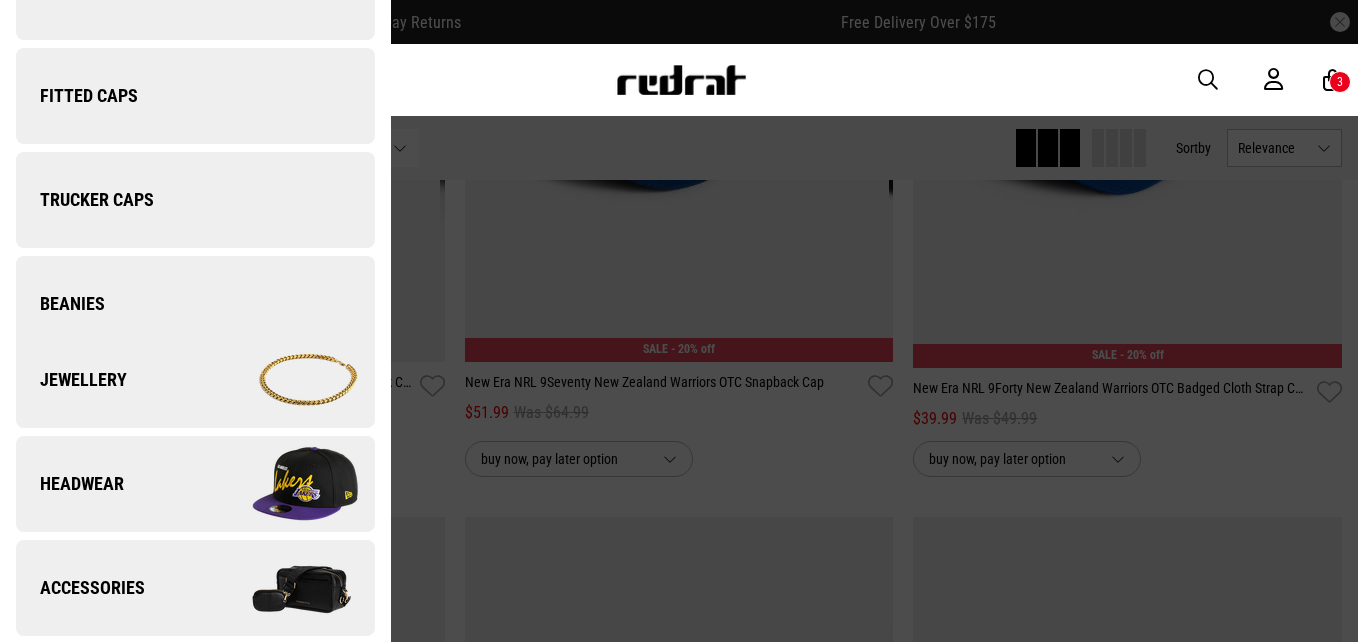 scroll, scrollTop: 0, scrollLeft: 0, axis: both 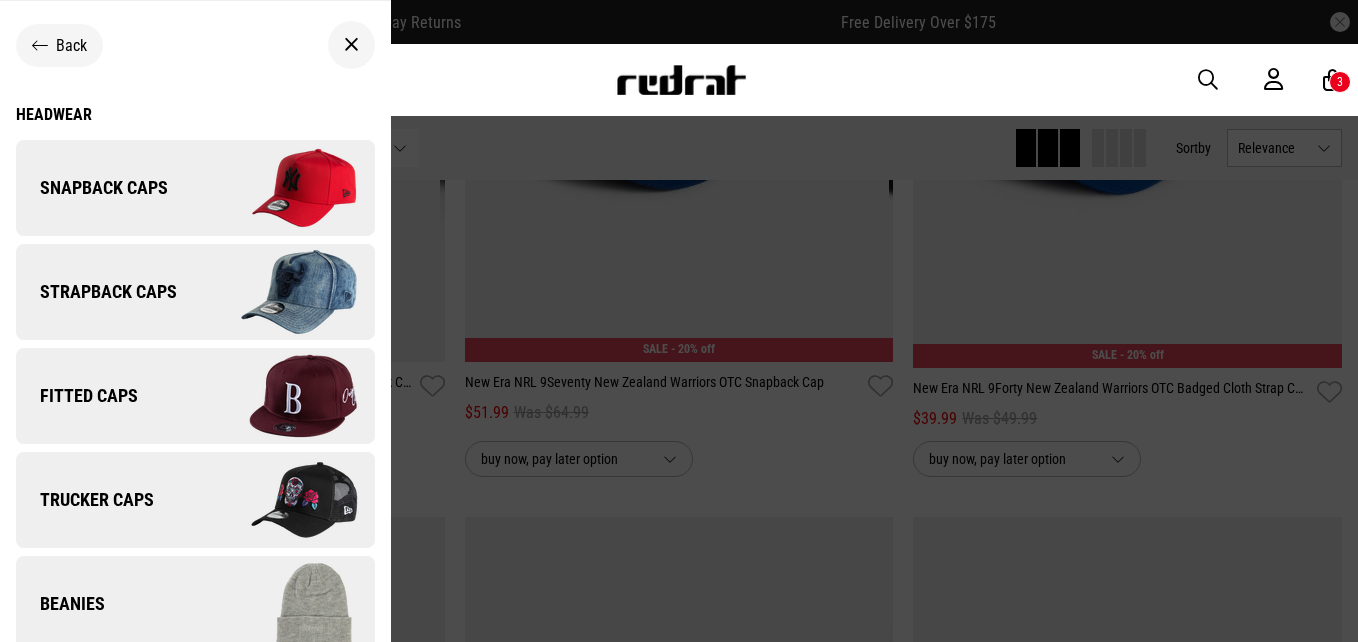 click on "Fitted Caps" at bounding box center [77, 396] 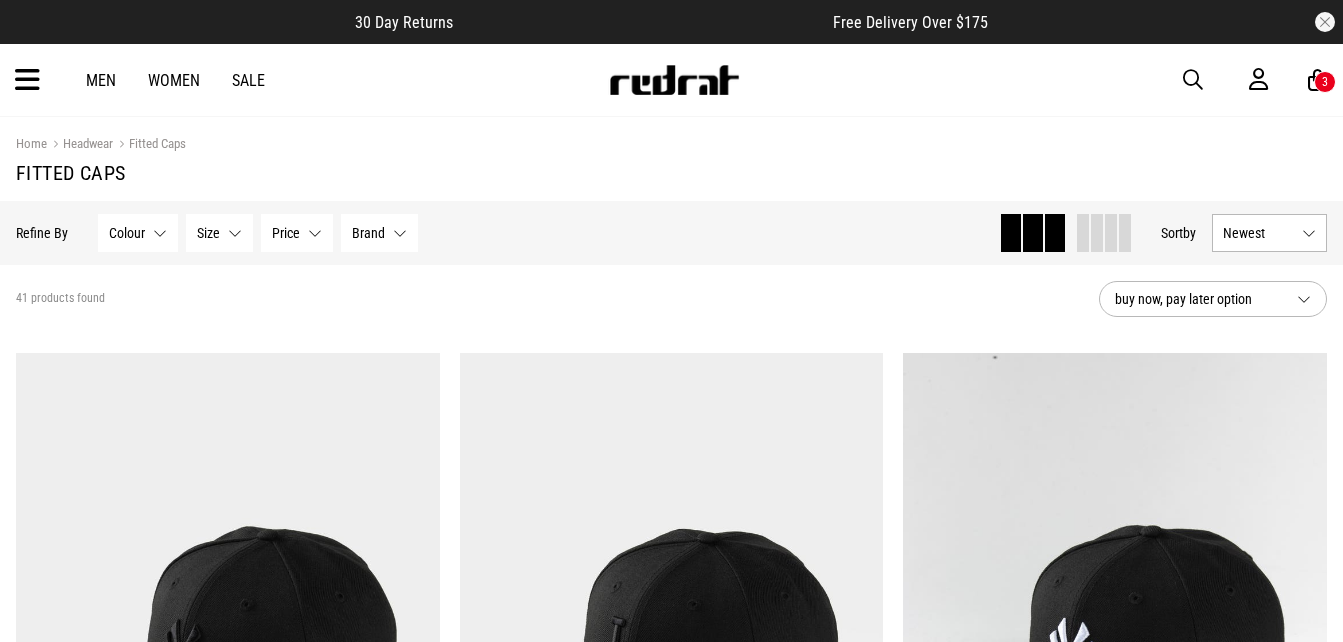 scroll, scrollTop: 0, scrollLeft: 0, axis: both 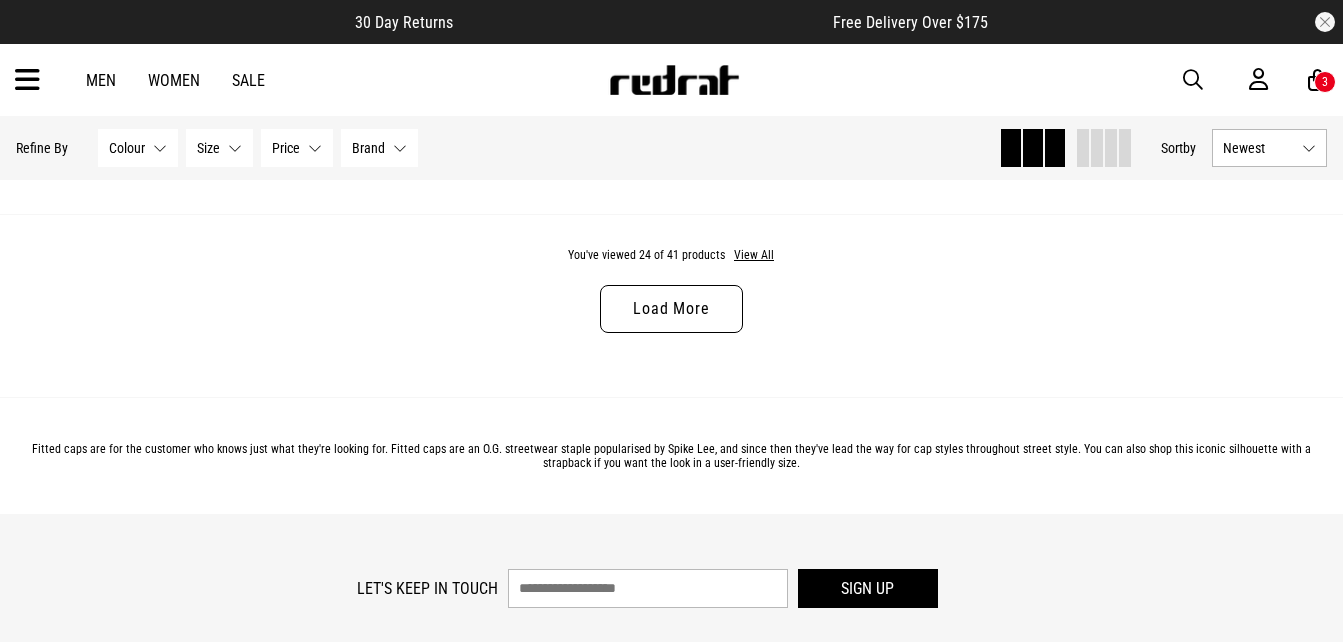 drag, startPoint x: 642, startPoint y: 326, endPoint x: 772, endPoint y: 354, distance: 132.9812 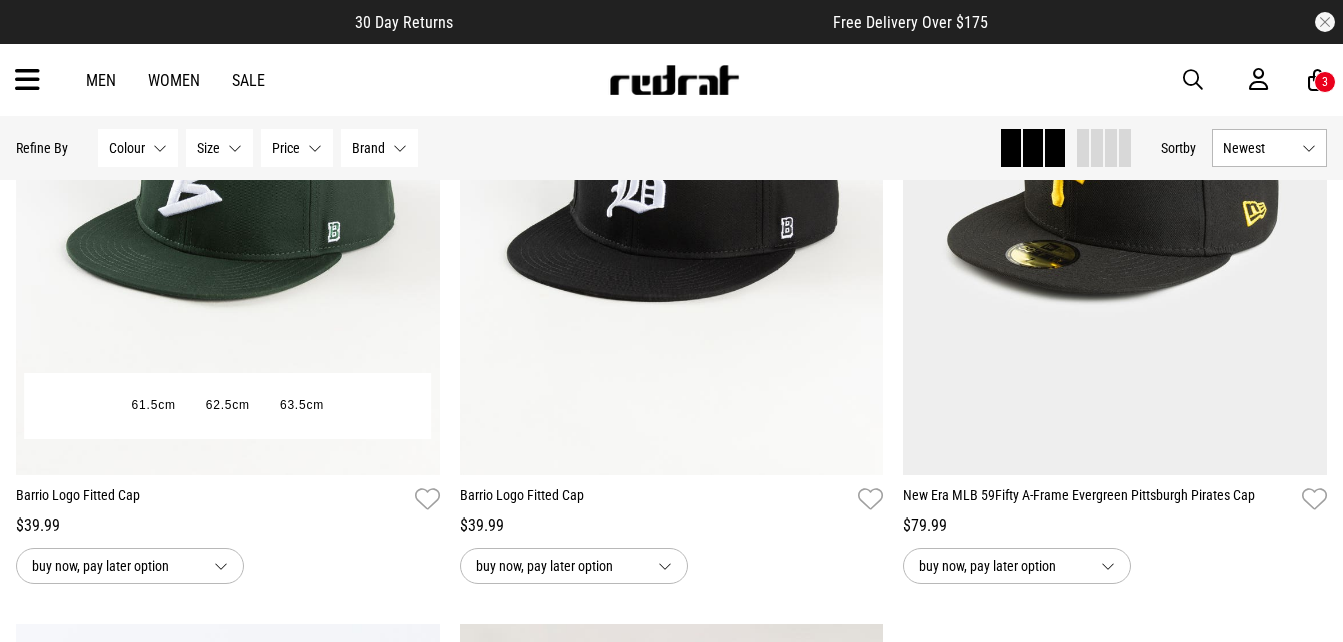 scroll, scrollTop: 9345, scrollLeft: 0, axis: vertical 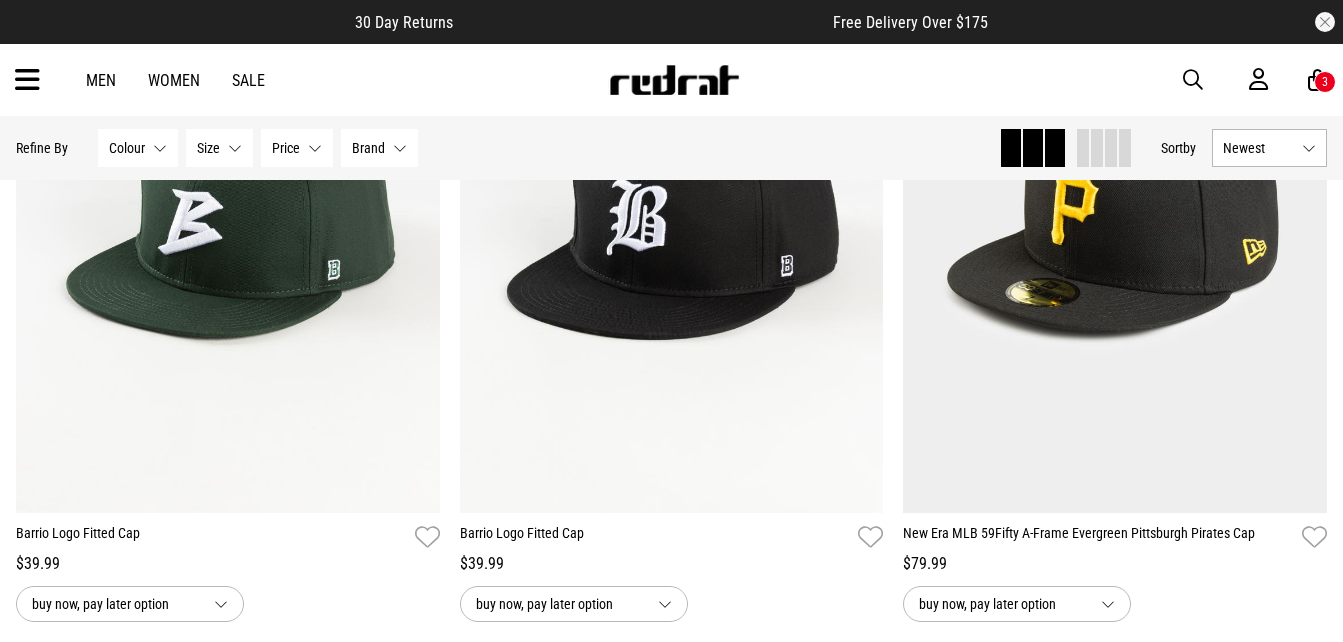 click at bounding box center [27, 80] 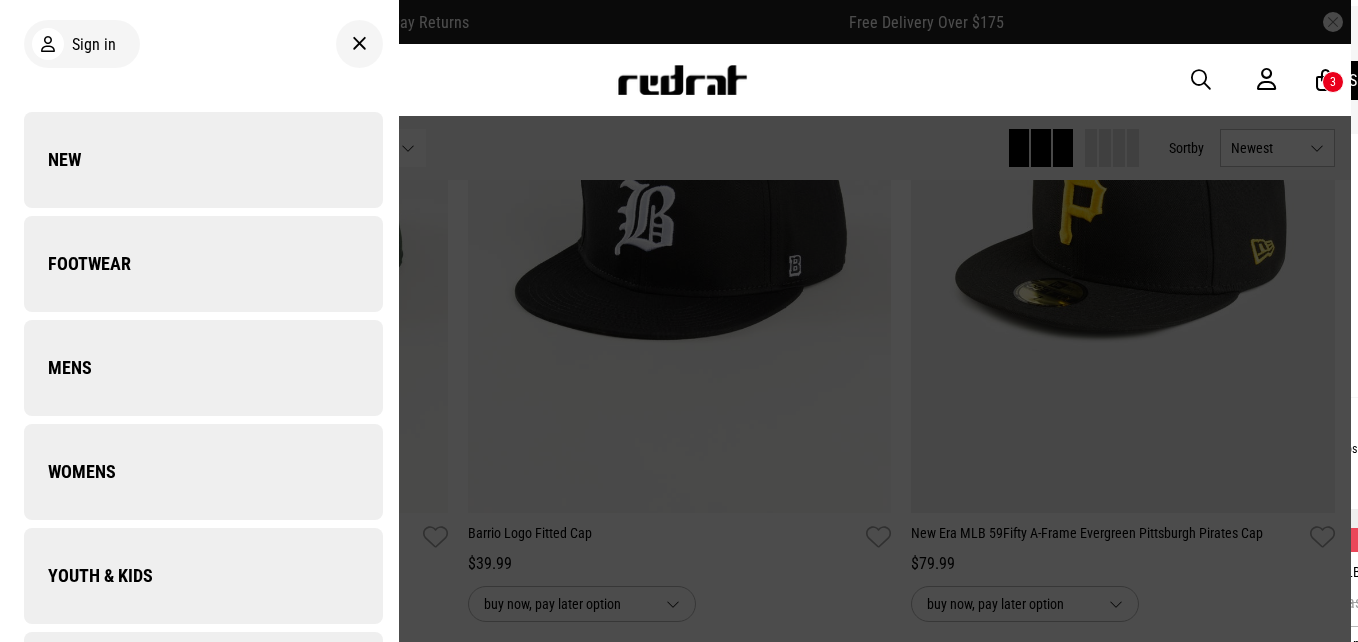 scroll, scrollTop: 9410, scrollLeft: 0, axis: vertical 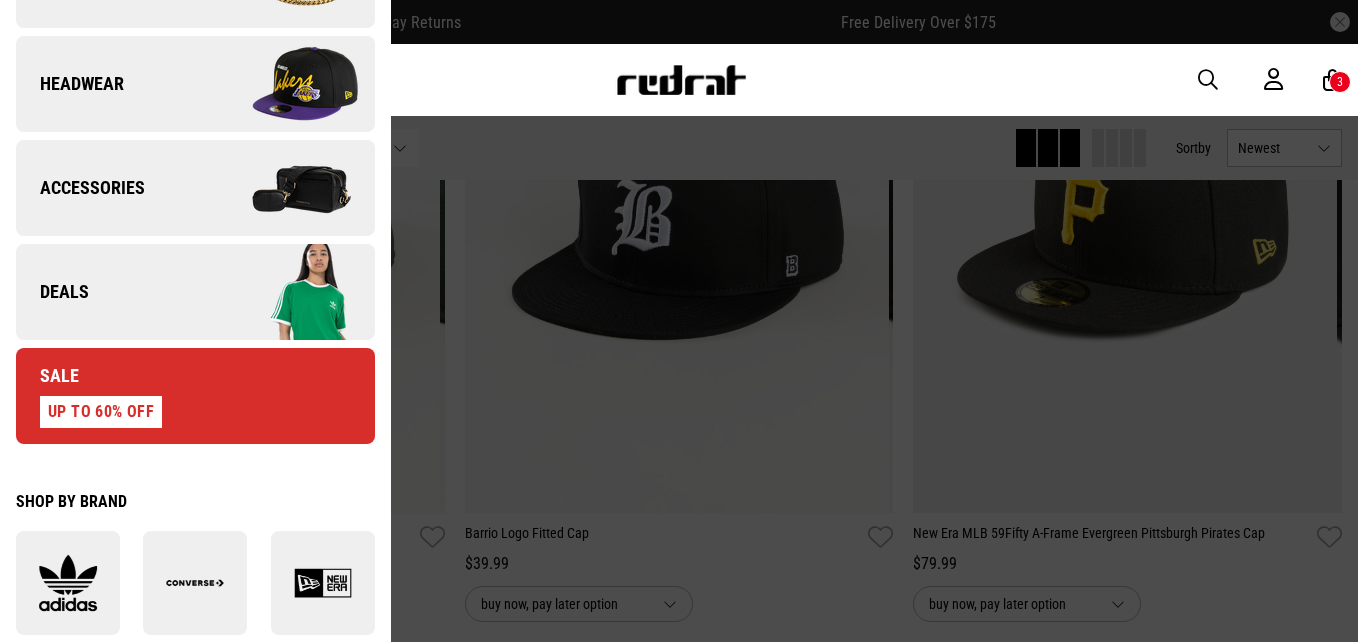 click on "Sale   UP TO 60% OFF" at bounding box center (89, 396) 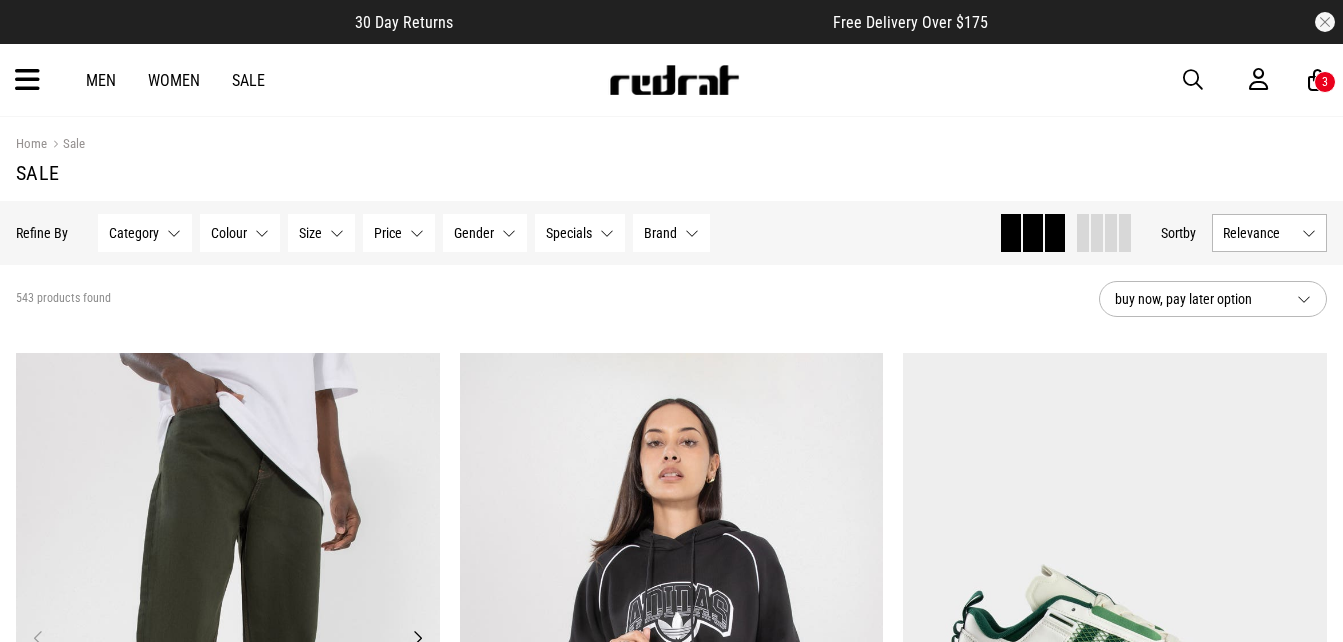 scroll, scrollTop: 0, scrollLeft: 0, axis: both 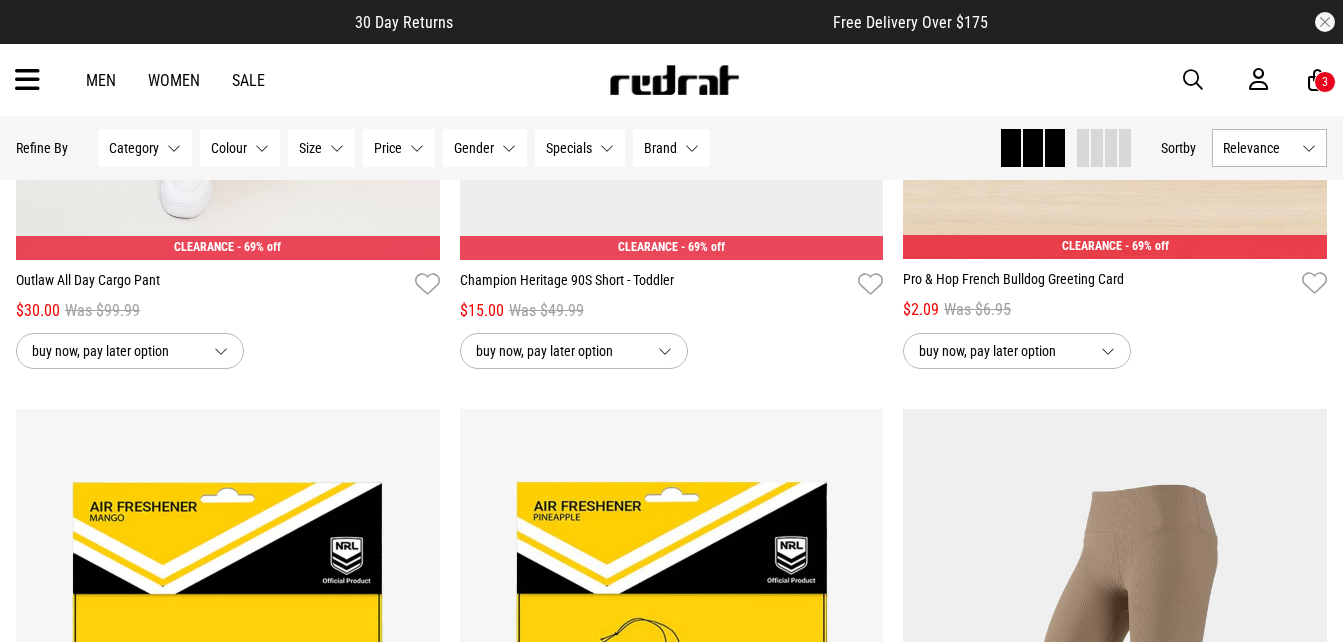 click on "Men" at bounding box center [101, 80] 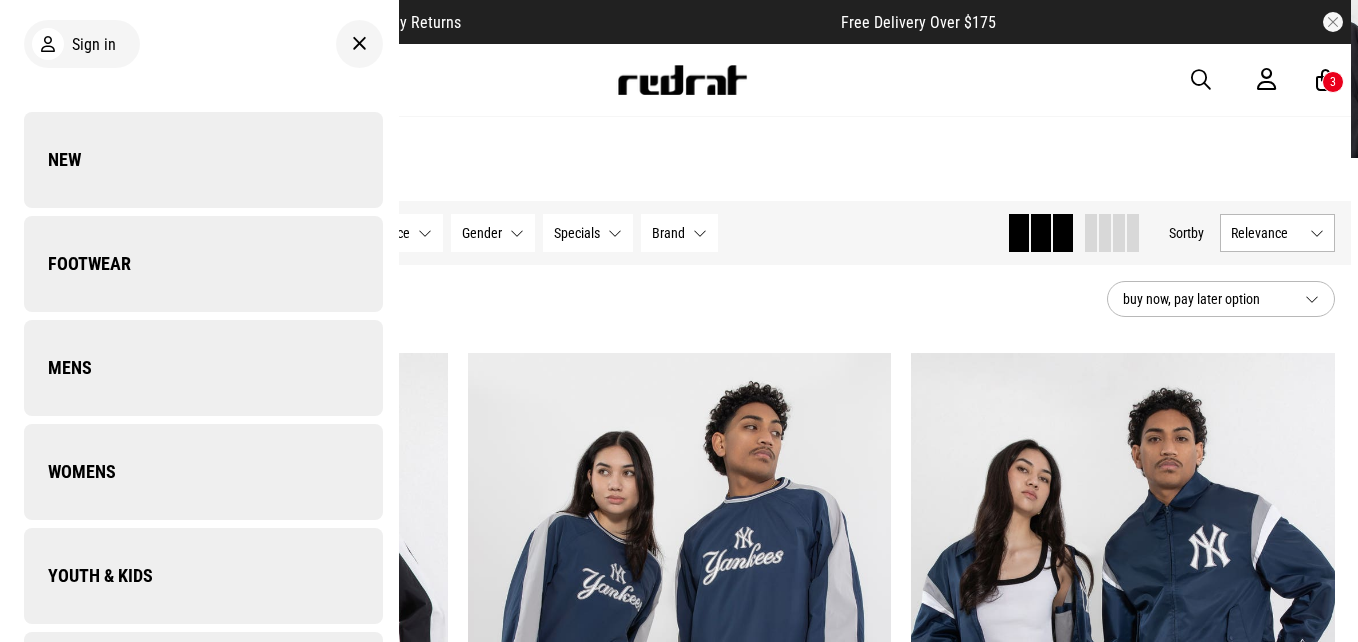scroll, scrollTop: 0, scrollLeft: 0, axis: both 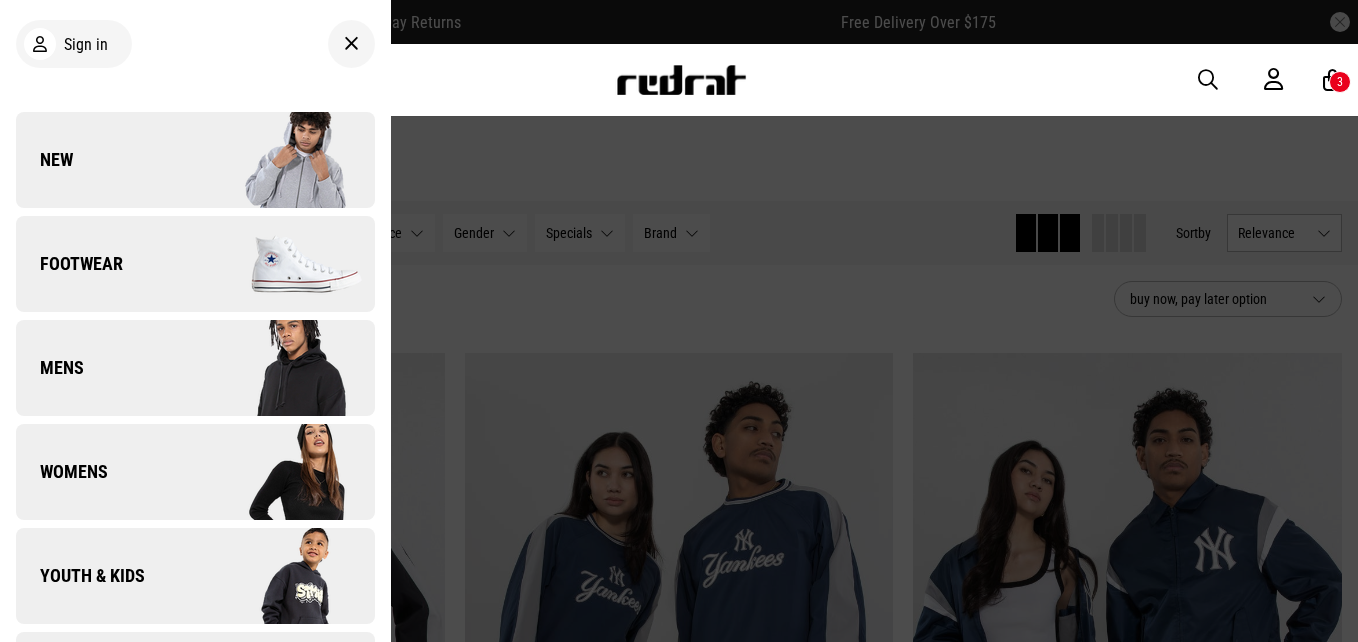 click on "New" at bounding box center (195, 160) 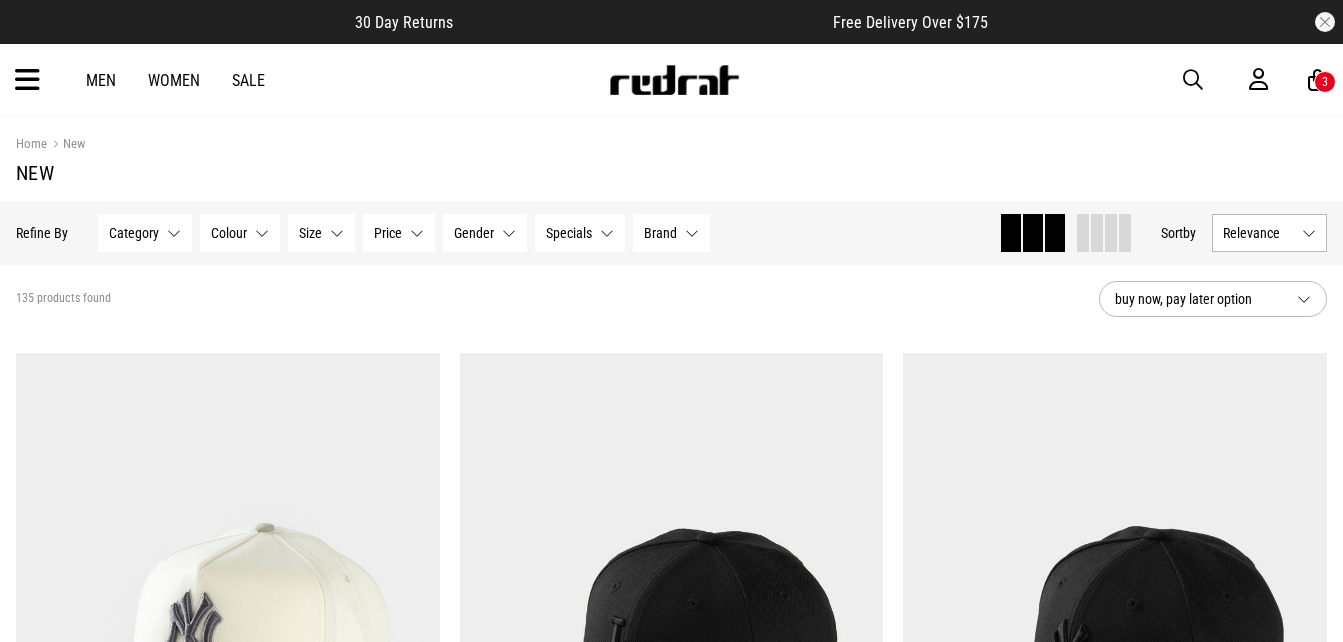 scroll, scrollTop: 0, scrollLeft: 0, axis: both 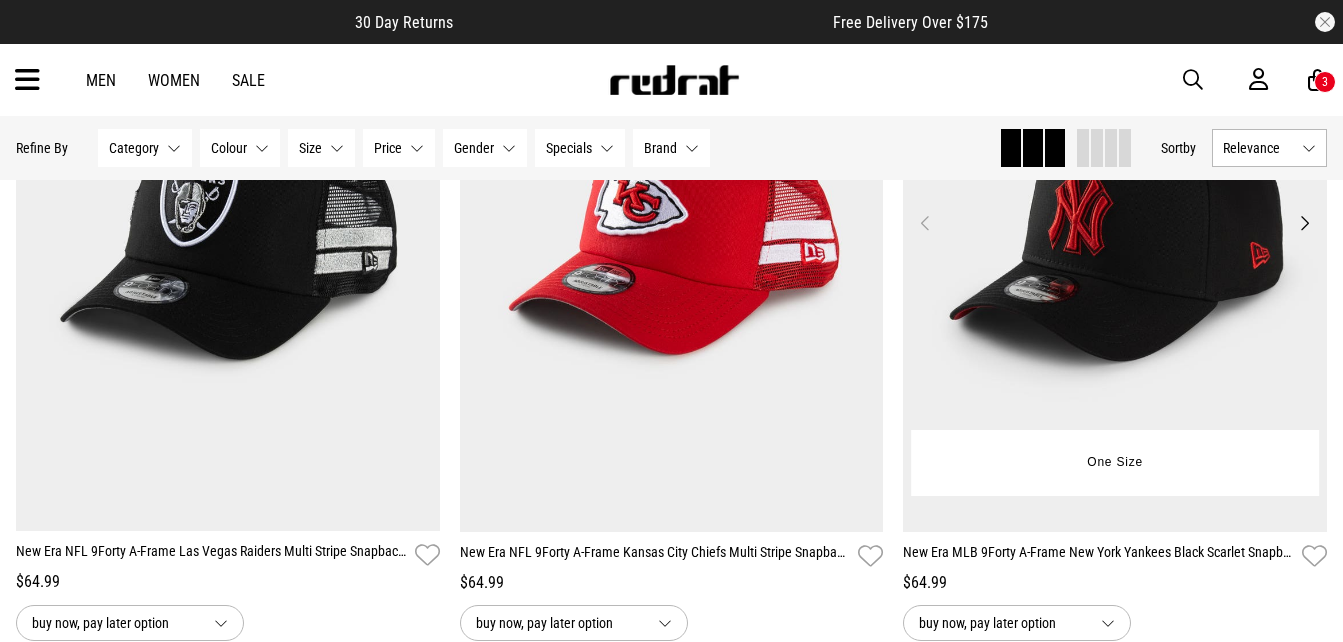 click on "Next" at bounding box center (1304, 223) 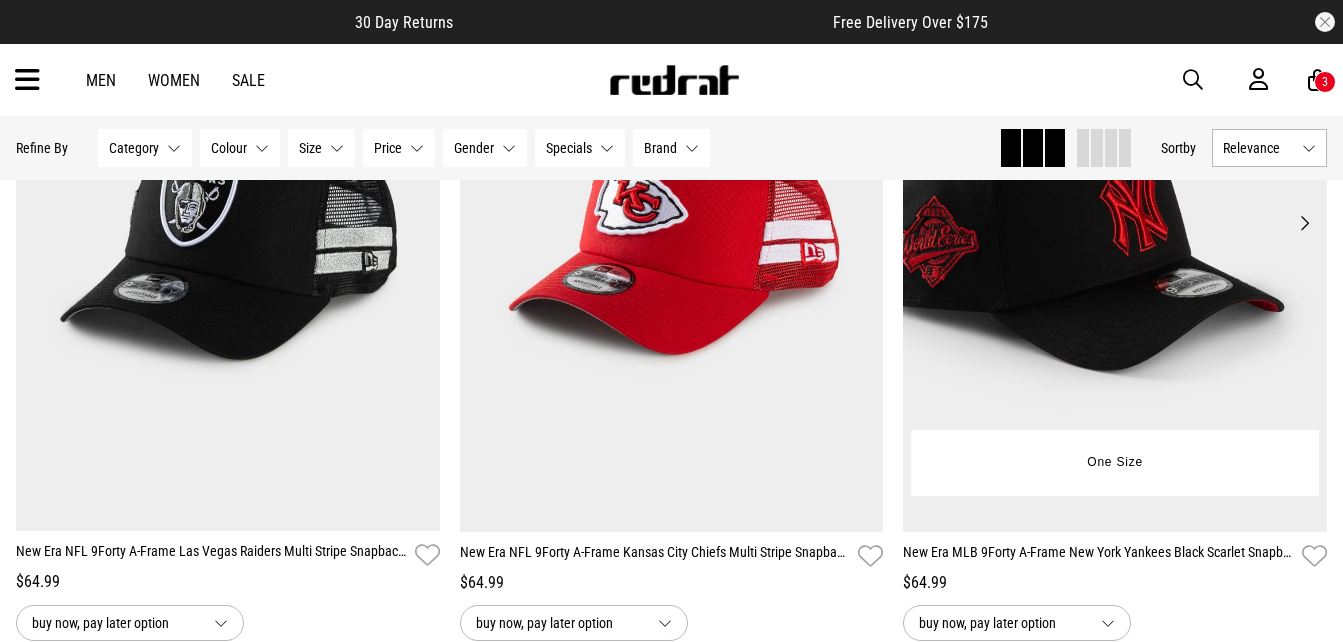 click on "Next" at bounding box center (1304, 223) 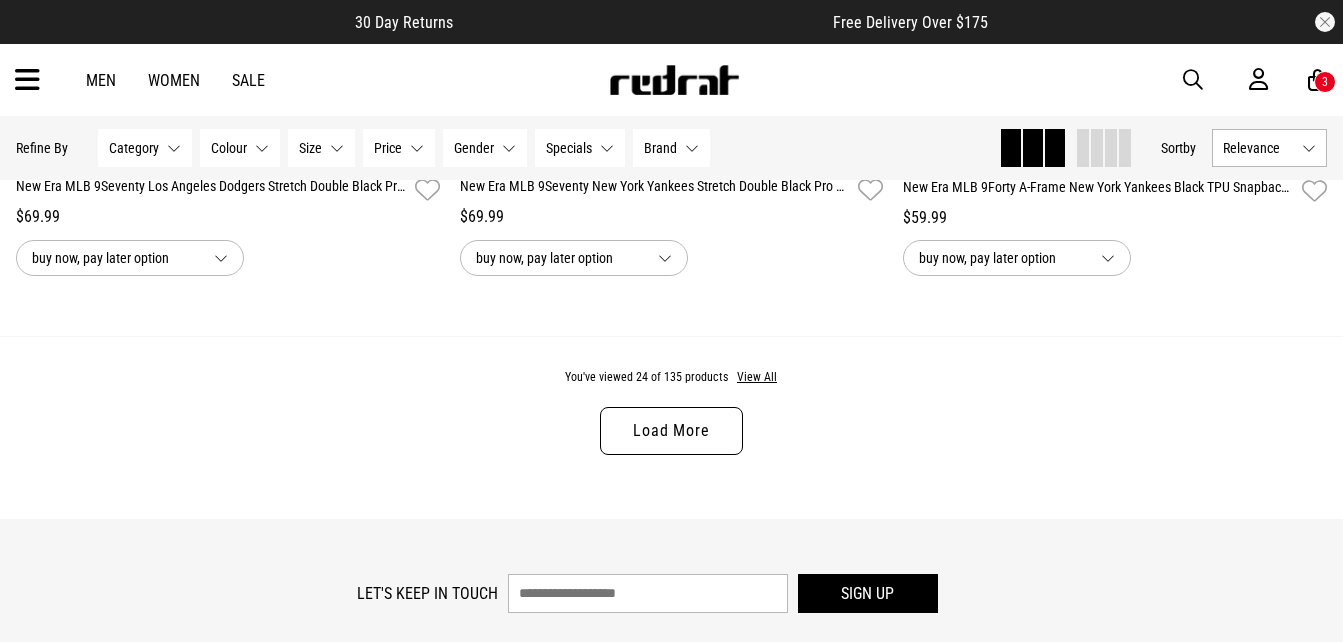 scroll, scrollTop: 6000, scrollLeft: 0, axis: vertical 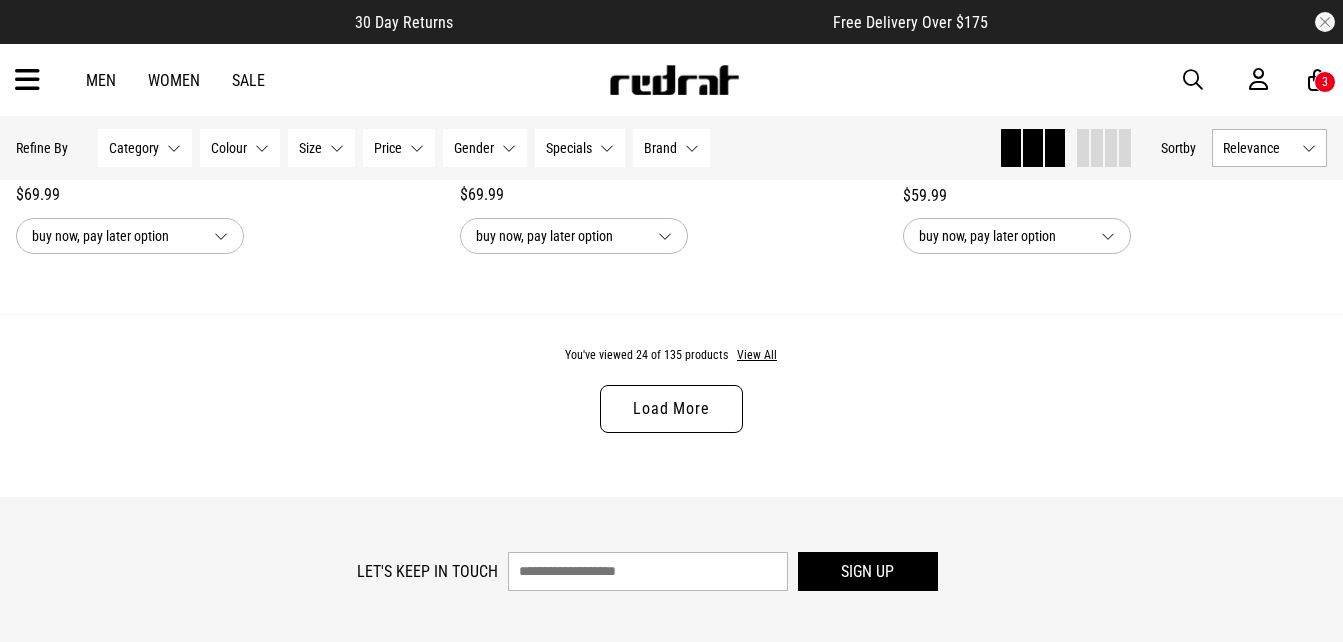 click at bounding box center [27, 80] 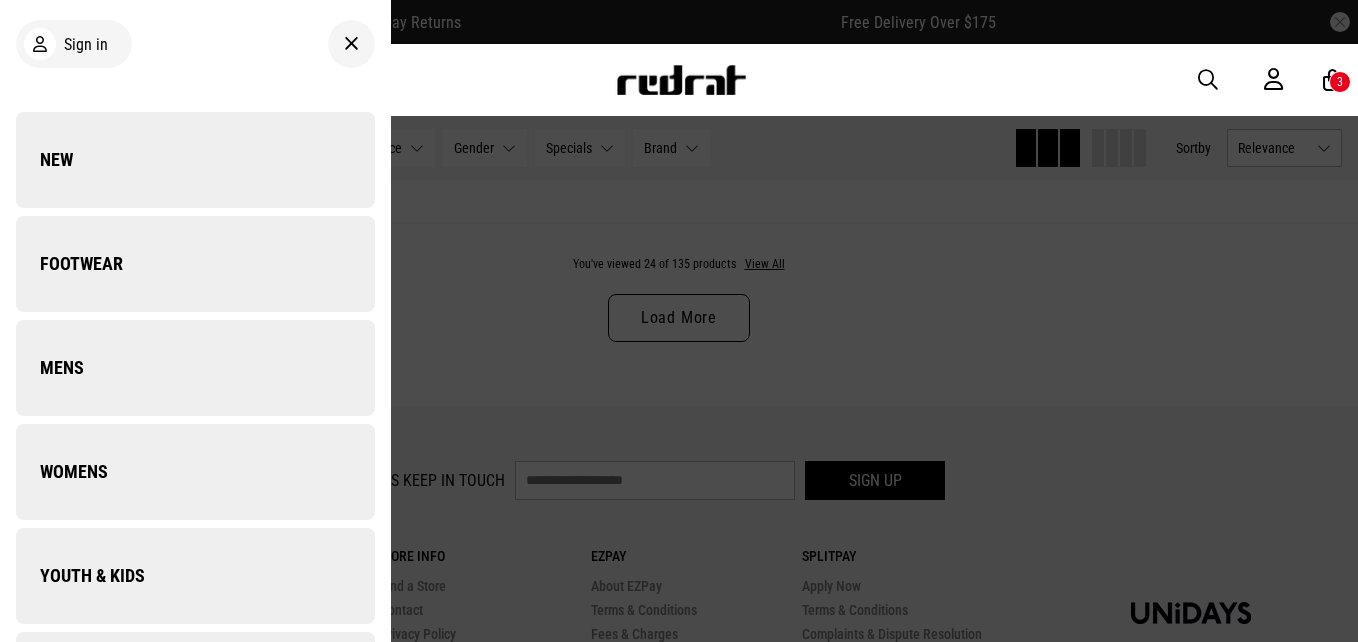 scroll, scrollTop: 6146, scrollLeft: 0, axis: vertical 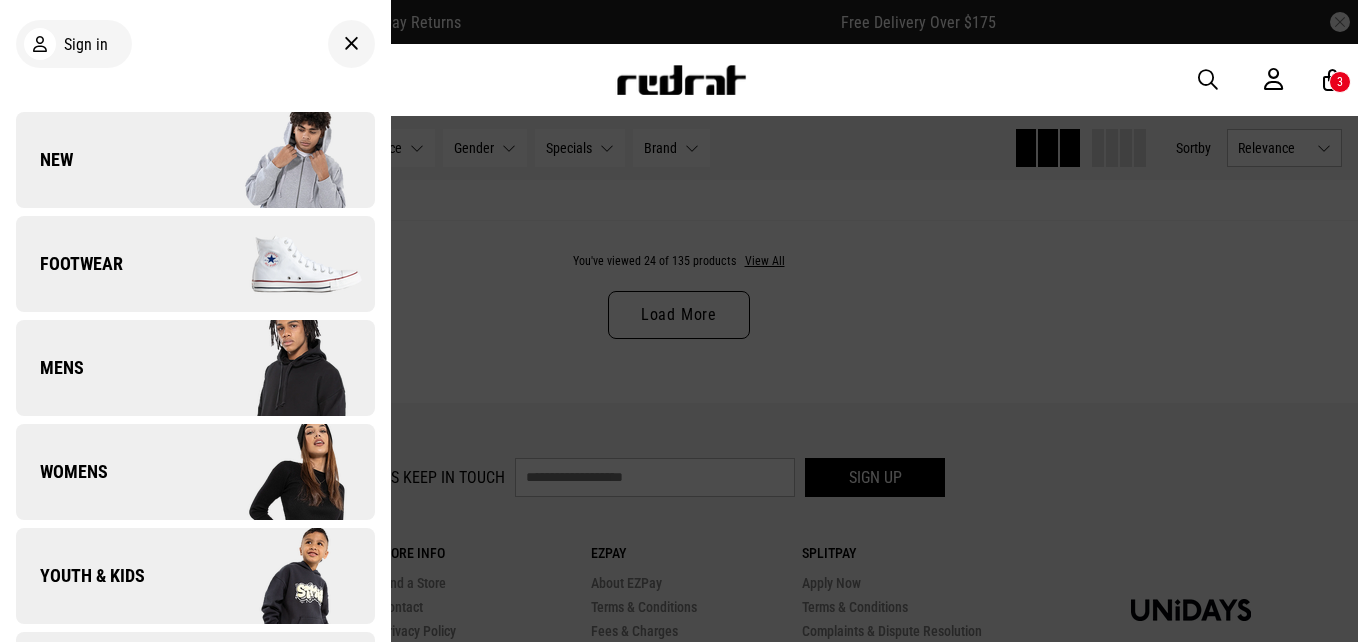 click on "Mens" at bounding box center (195, 368) 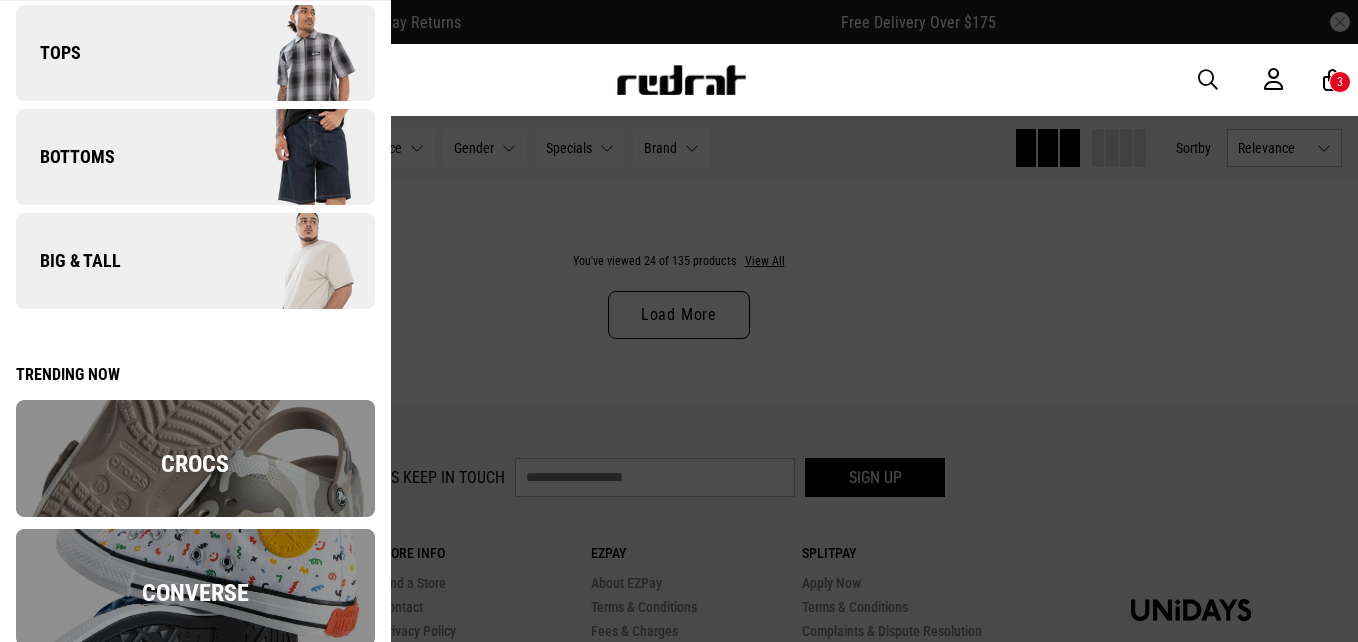 scroll, scrollTop: 276, scrollLeft: 0, axis: vertical 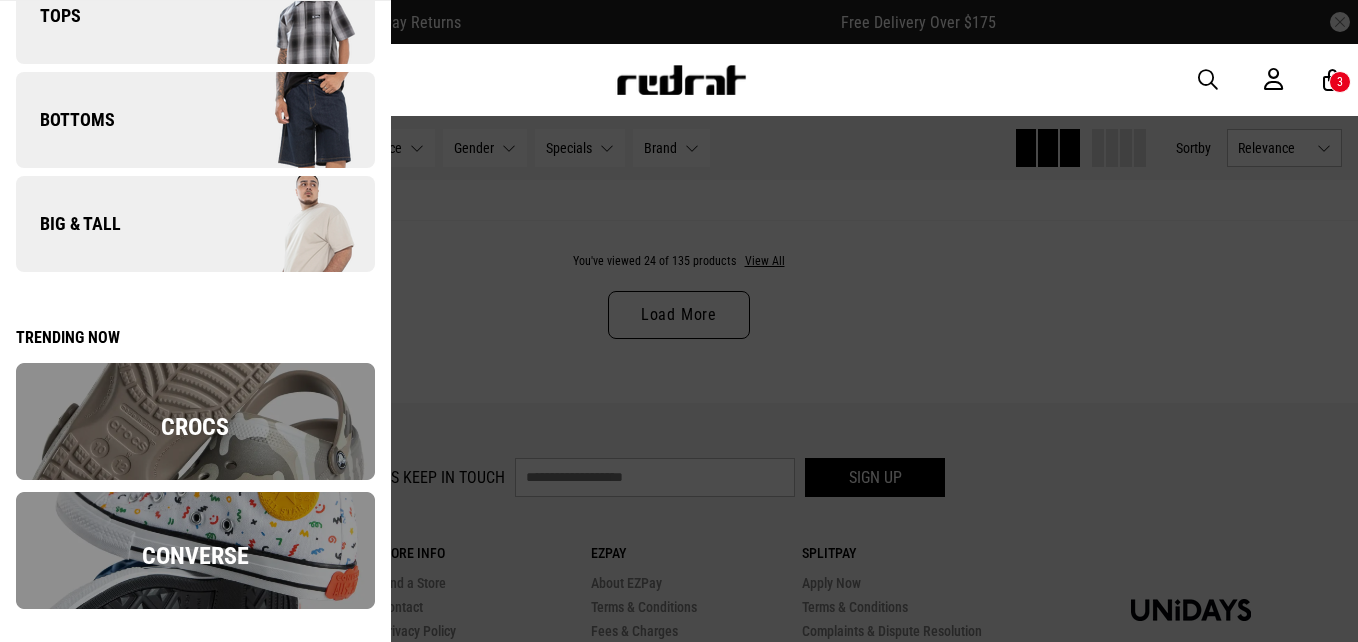 click on "Big & Tall" at bounding box center (195, 224) 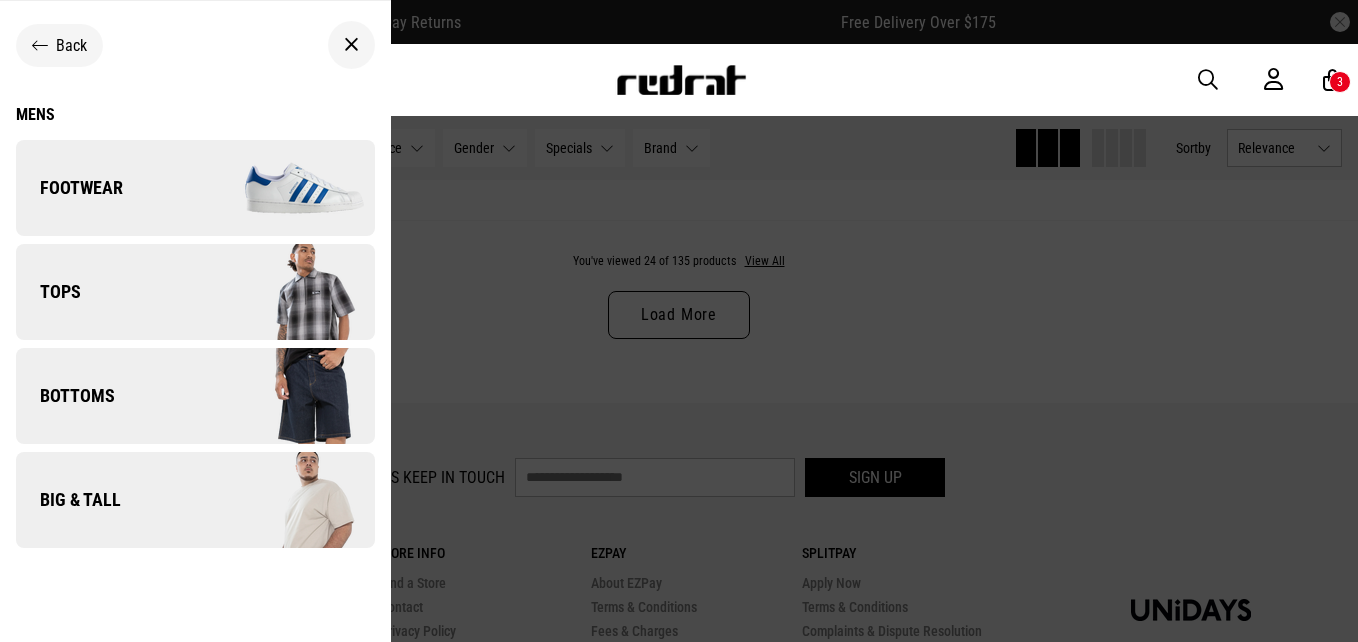 scroll, scrollTop: 0, scrollLeft: 0, axis: both 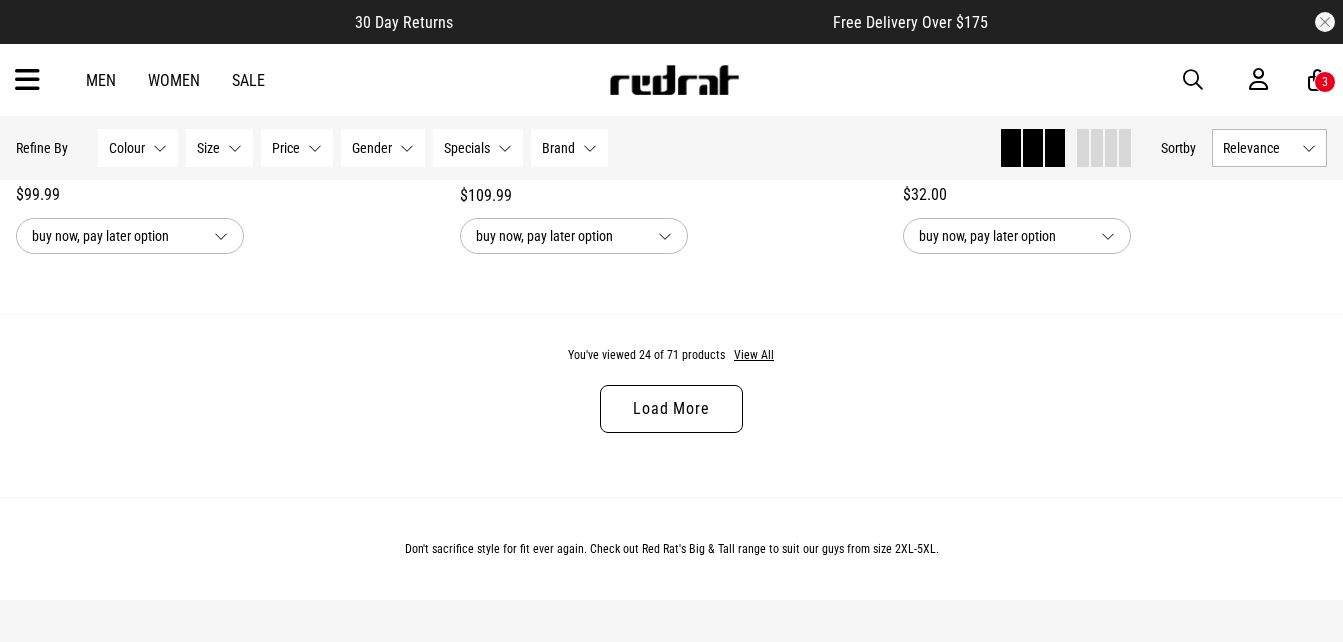 click on "Load More" at bounding box center [671, 409] 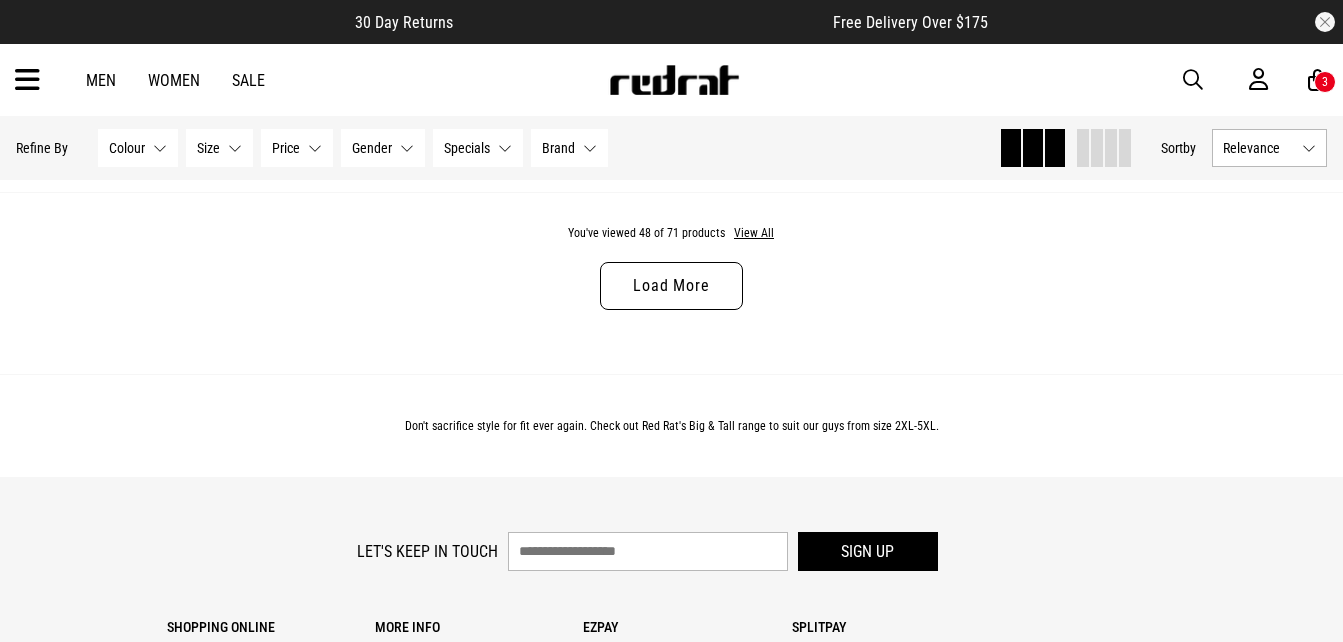 scroll, scrollTop: 12100, scrollLeft: 0, axis: vertical 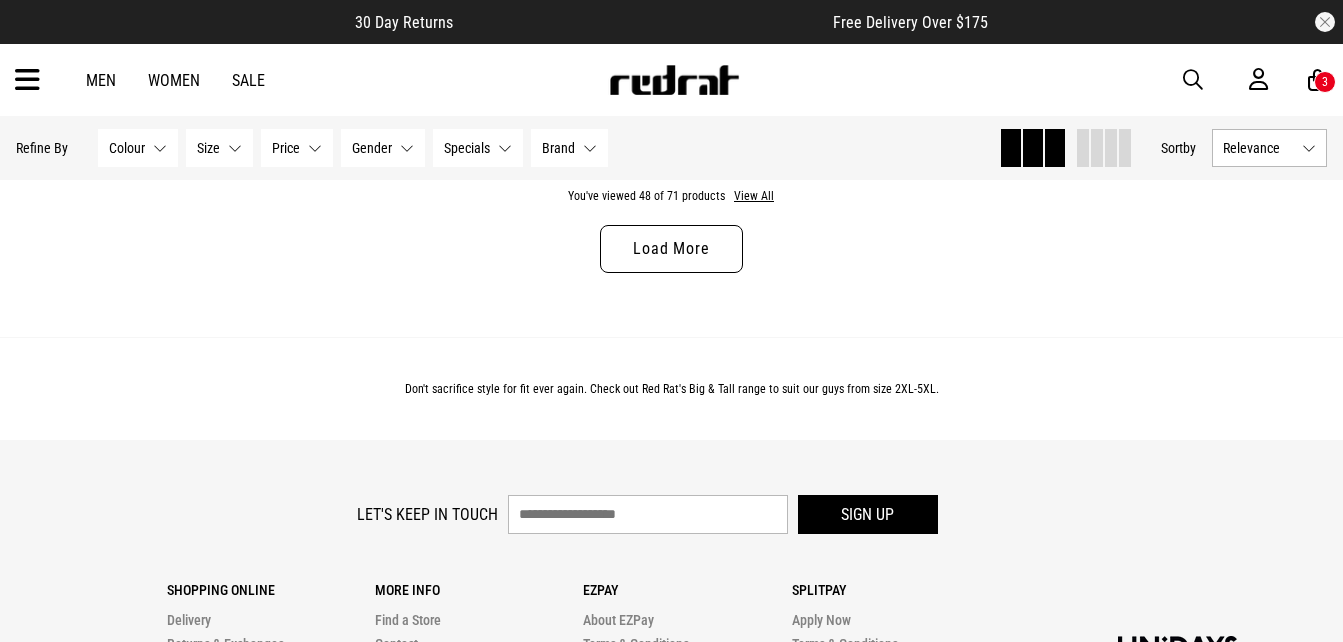 click on "Load More" at bounding box center (671, 249) 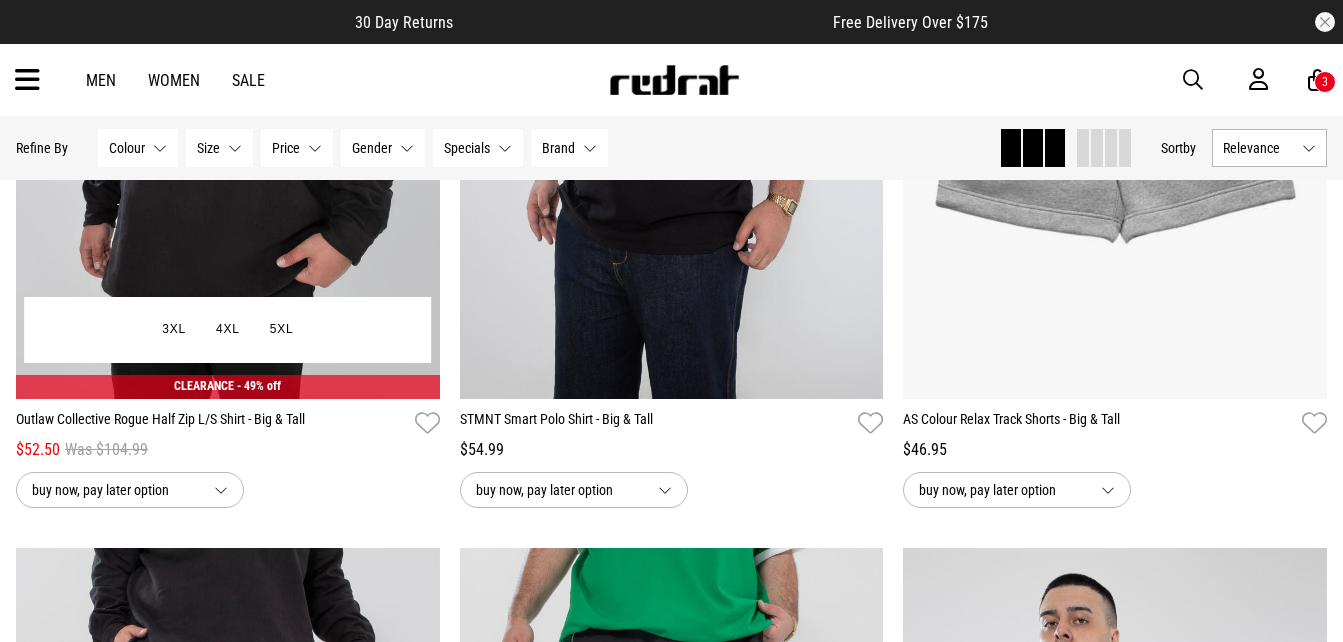 scroll, scrollTop: 15400, scrollLeft: 0, axis: vertical 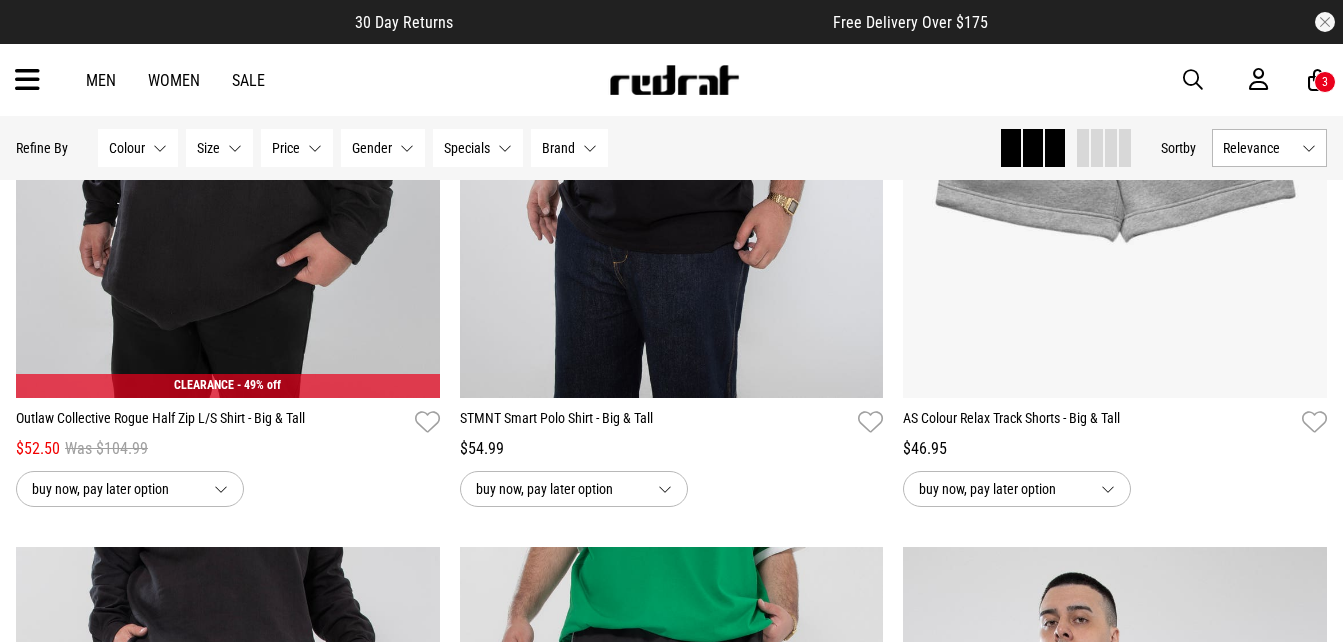 click on "3" at bounding box center [1325, 82] 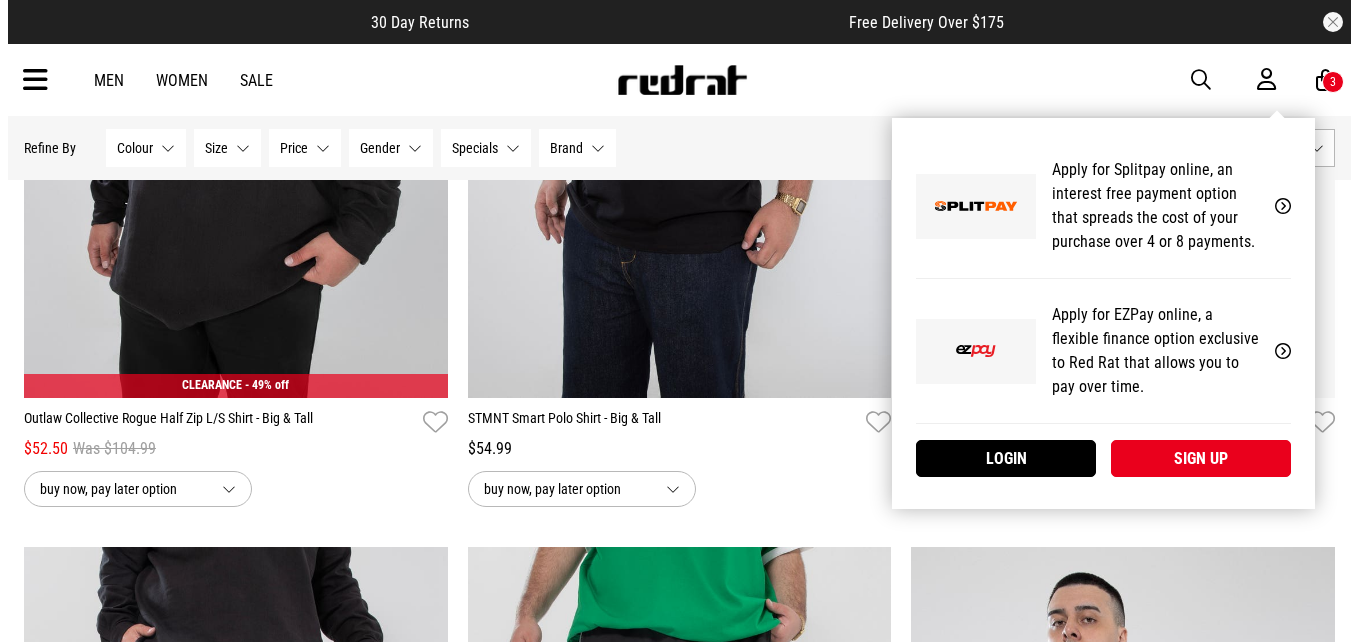 scroll, scrollTop: 15498, scrollLeft: 0, axis: vertical 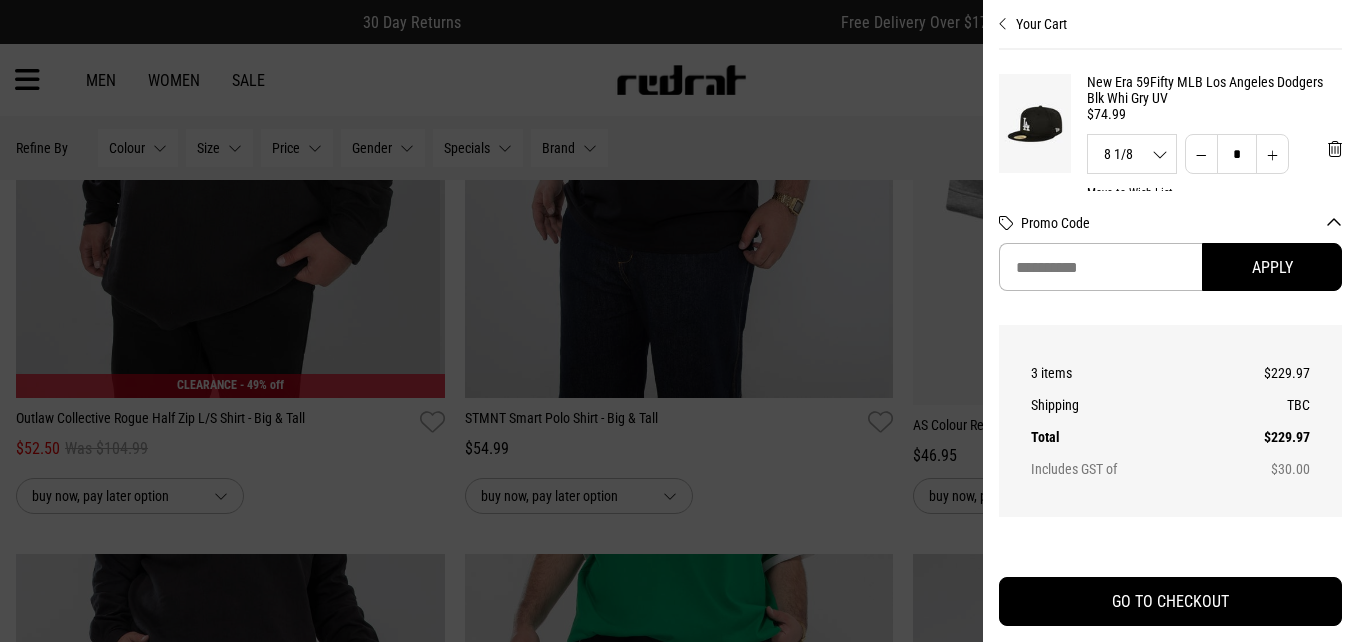 click at bounding box center [679, 321] 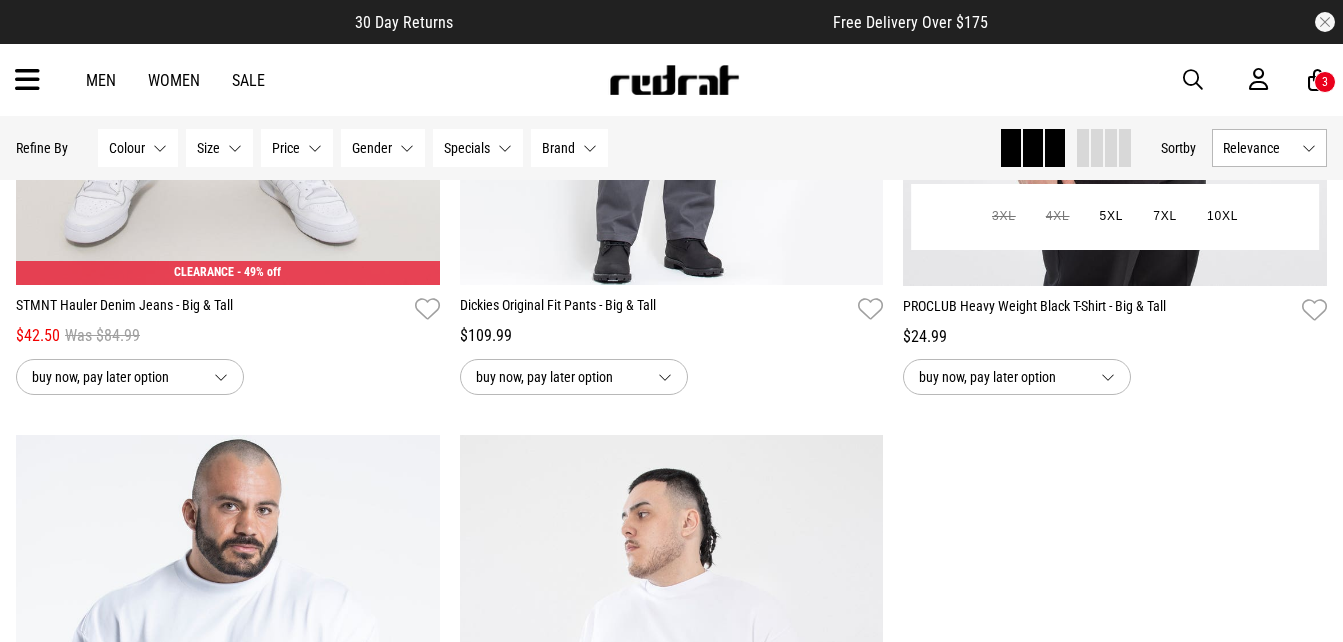 scroll, scrollTop: 17000, scrollLeft: 0, axis: vertical 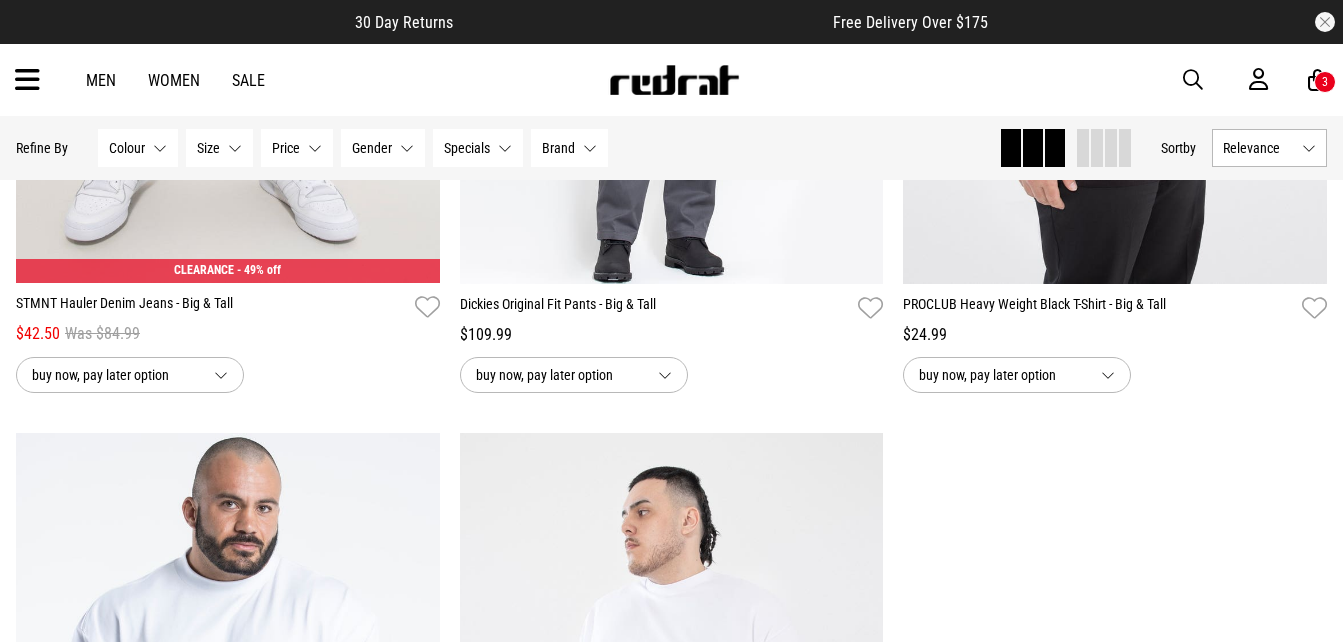click on "Size" at bounding box center (208, 148) 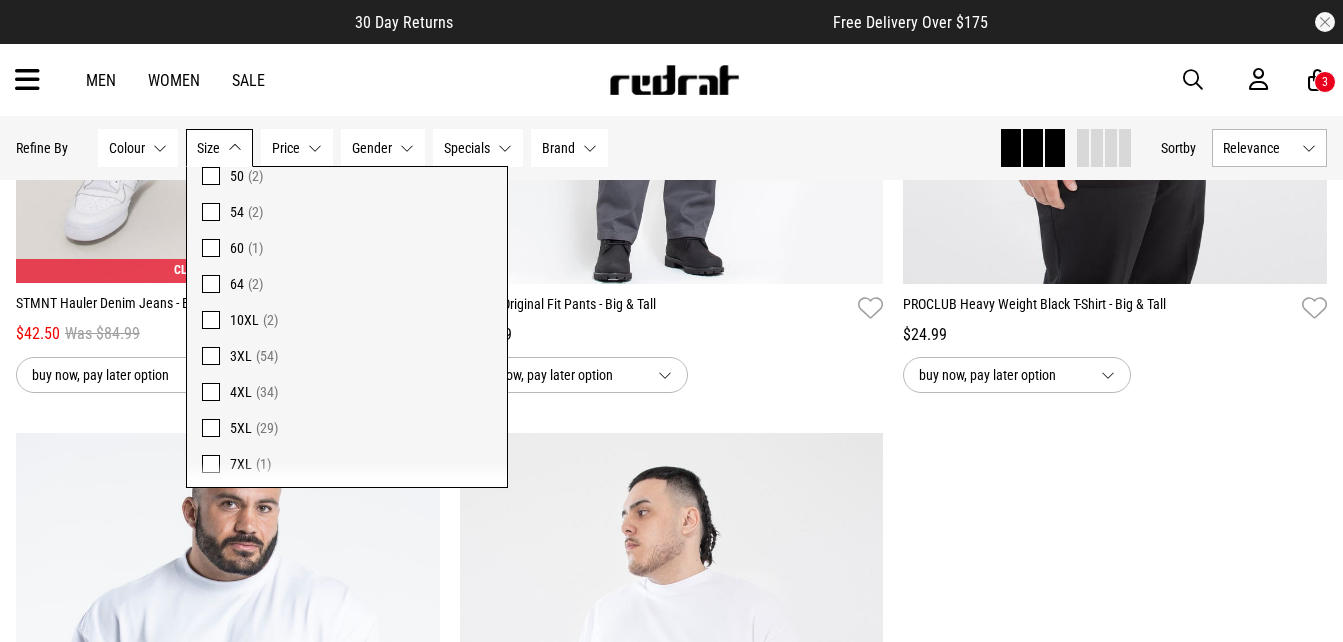 scroll, scrollTop: 221, scrollLeft: 0, axis: vertical 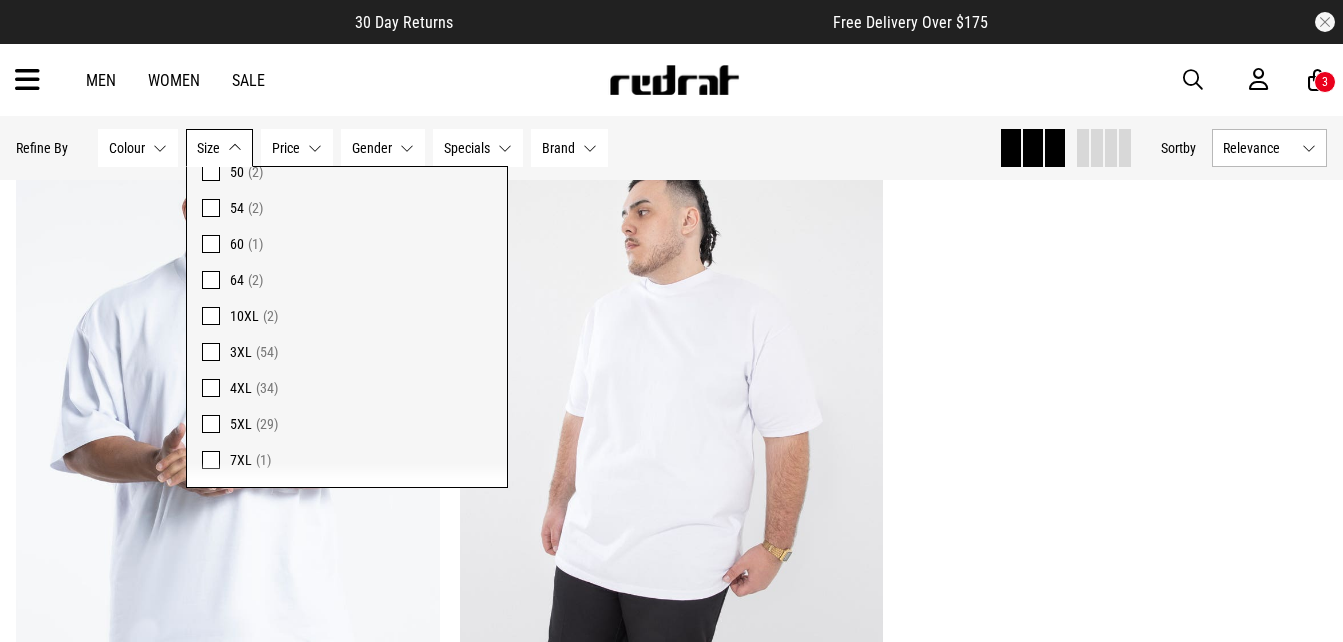 click at bounding box center [211, 424] 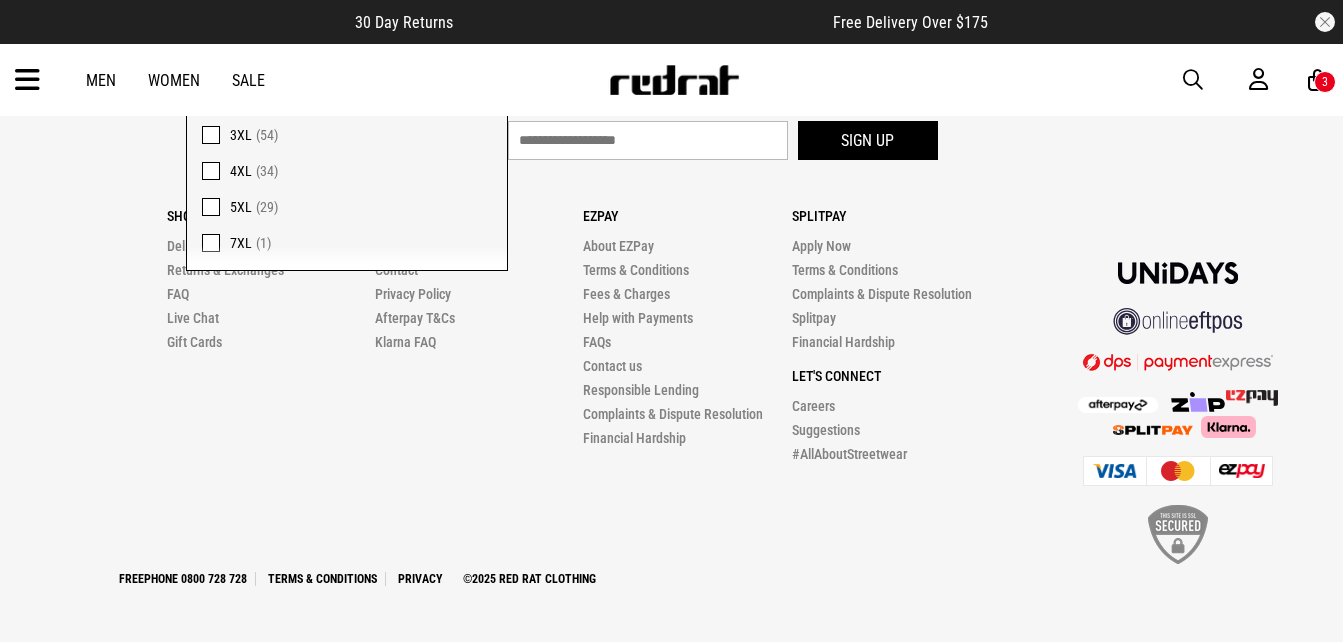 scroll, scrollTop: 6569, scrollLeft: 0, axis: vertical 